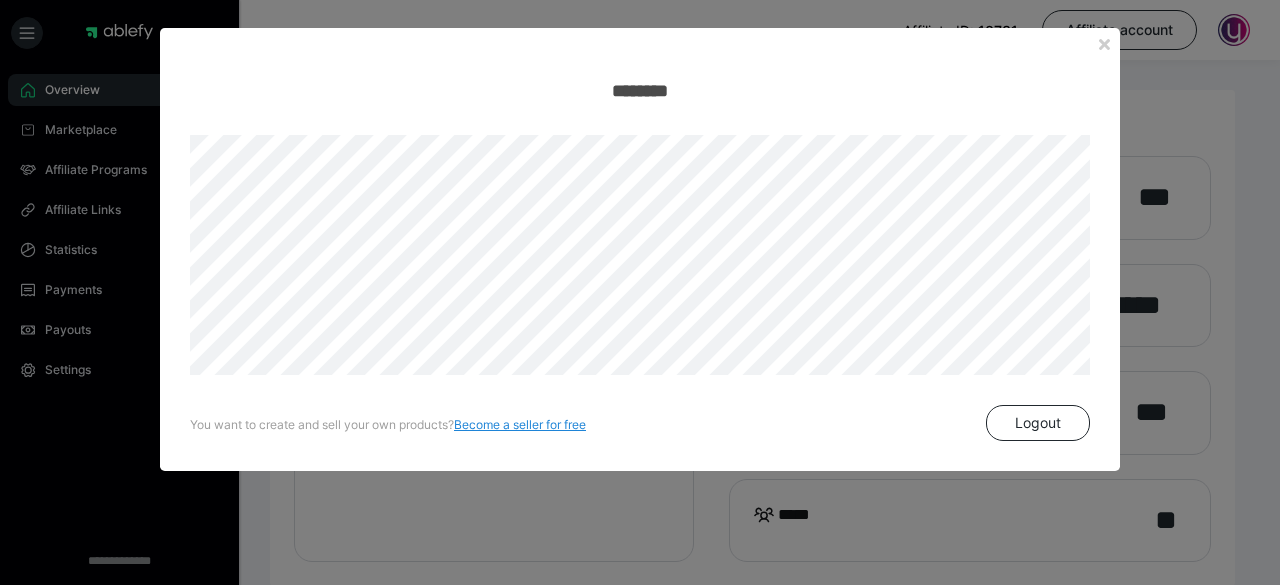 scroll, scrollTop: 0, scrollLeft: 0, axis: both 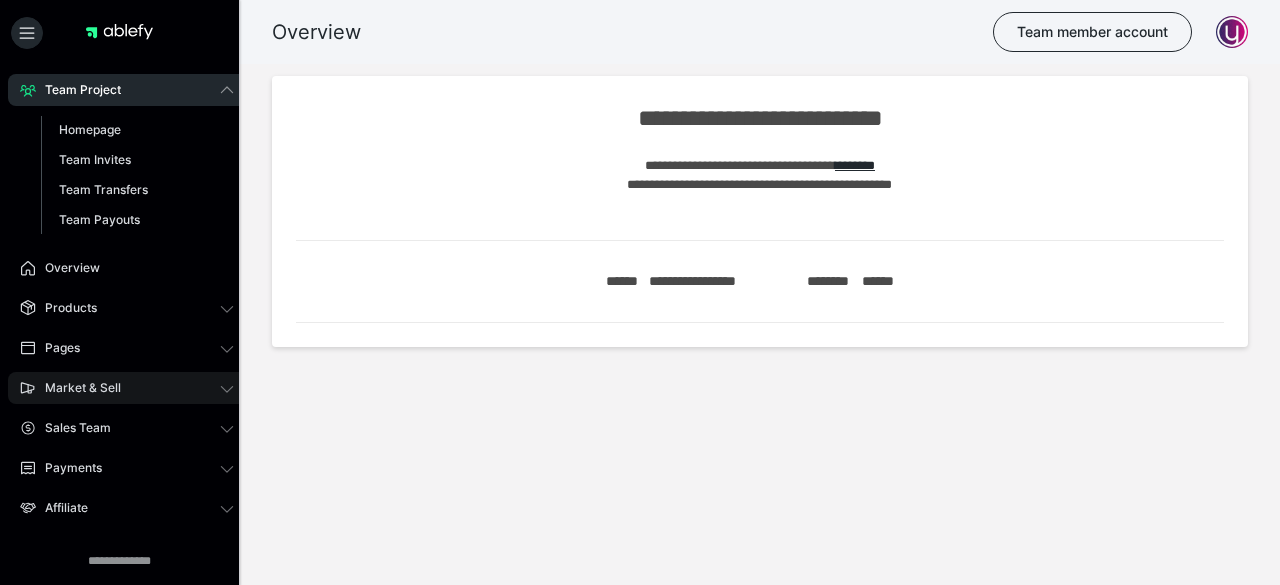click on "Market & Sell" at bounding box center [76, 388] 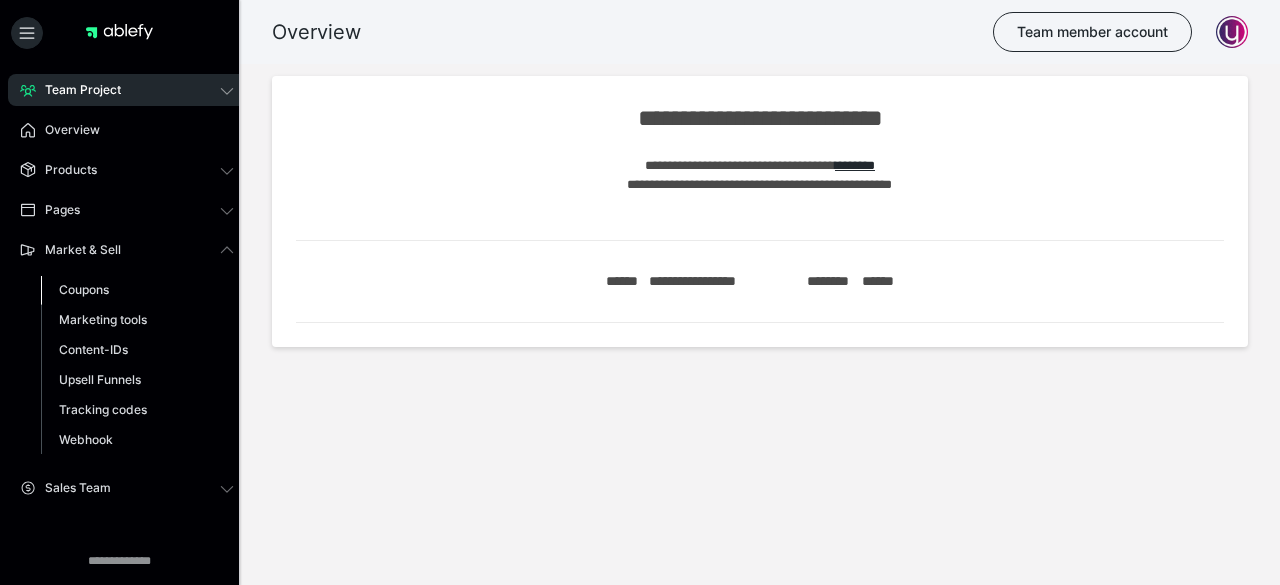 click on "Coupons" at bounding box center [84, 289] 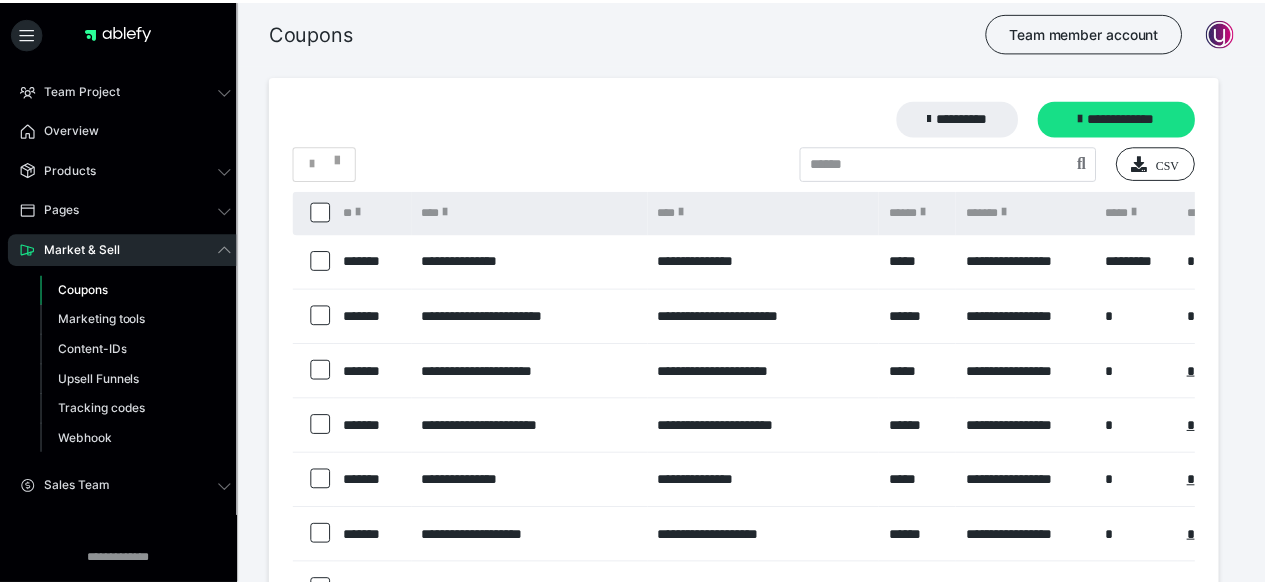 scroll, scrollTop: 0, scrollLeft: 0, axis: both 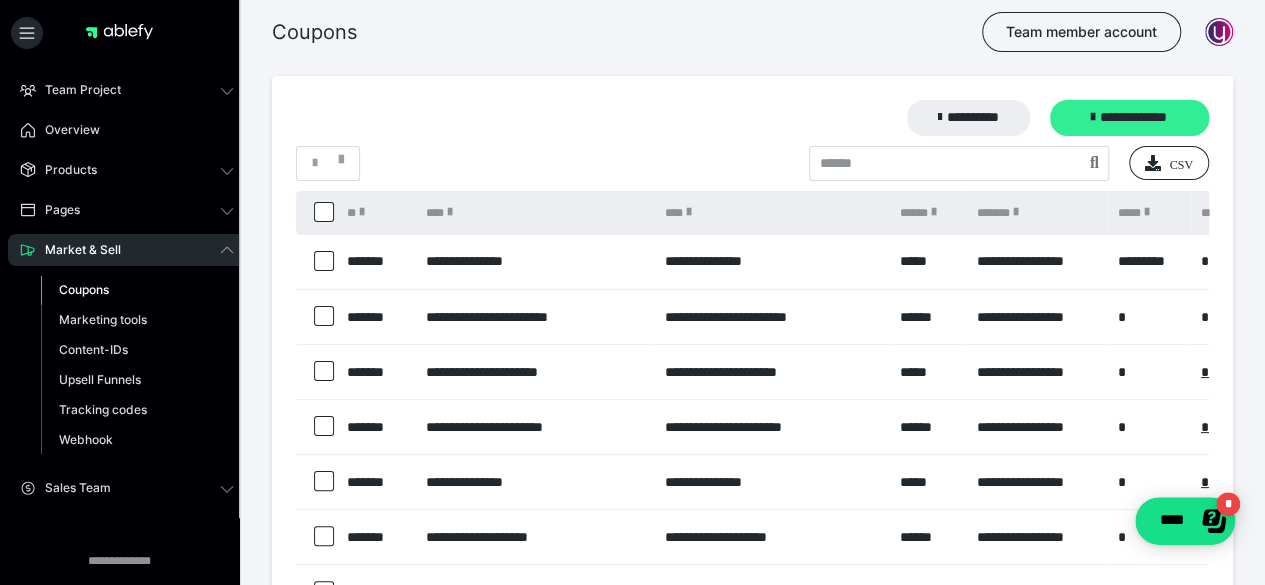 click on "**********" at bounding box center (1129, 118) 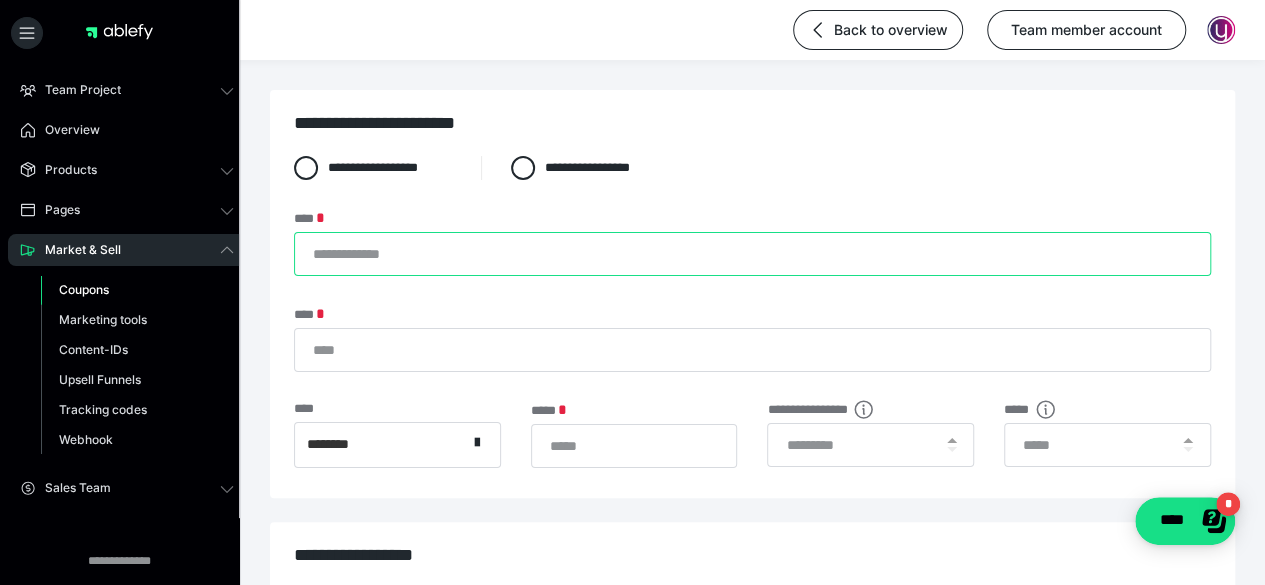 click on "****" at bounding box center [752, 254] 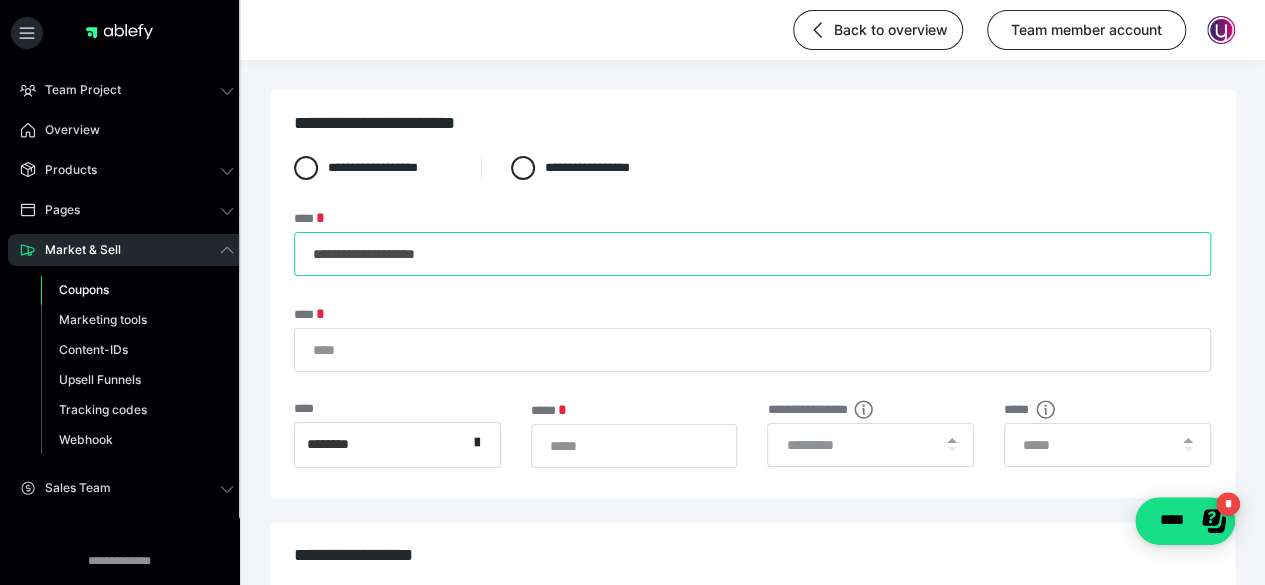 drag, startPoint x: 307, startPoint y: 256, endPoint x: 618, endPoint y: 204, distance: 315.3173 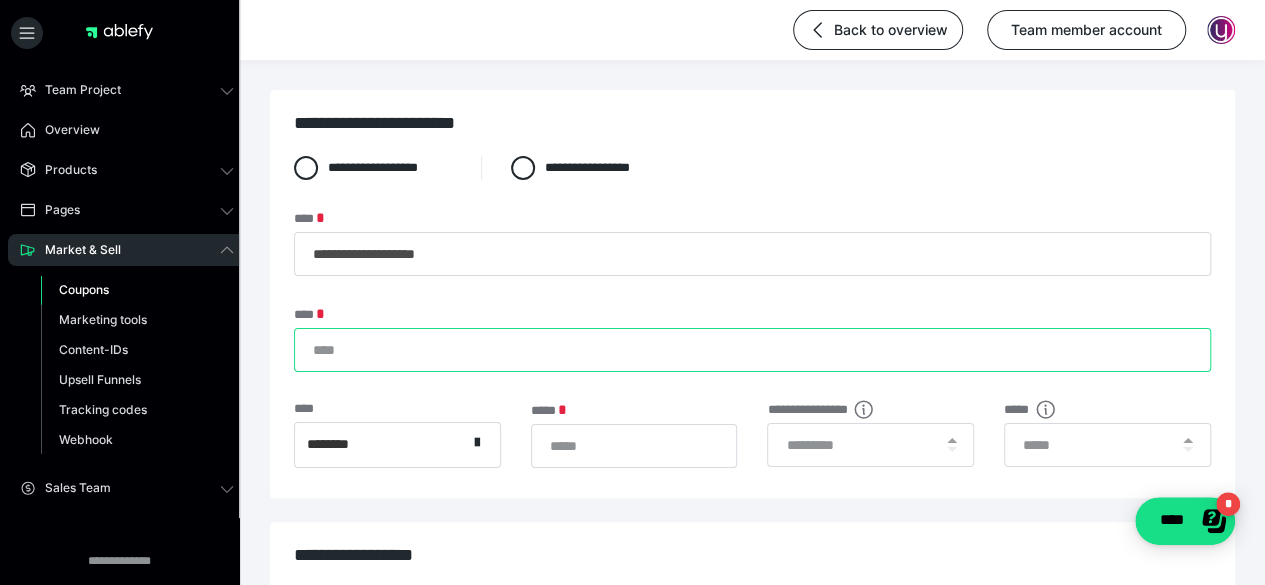 click on "****" at bounding box center [752, 350] 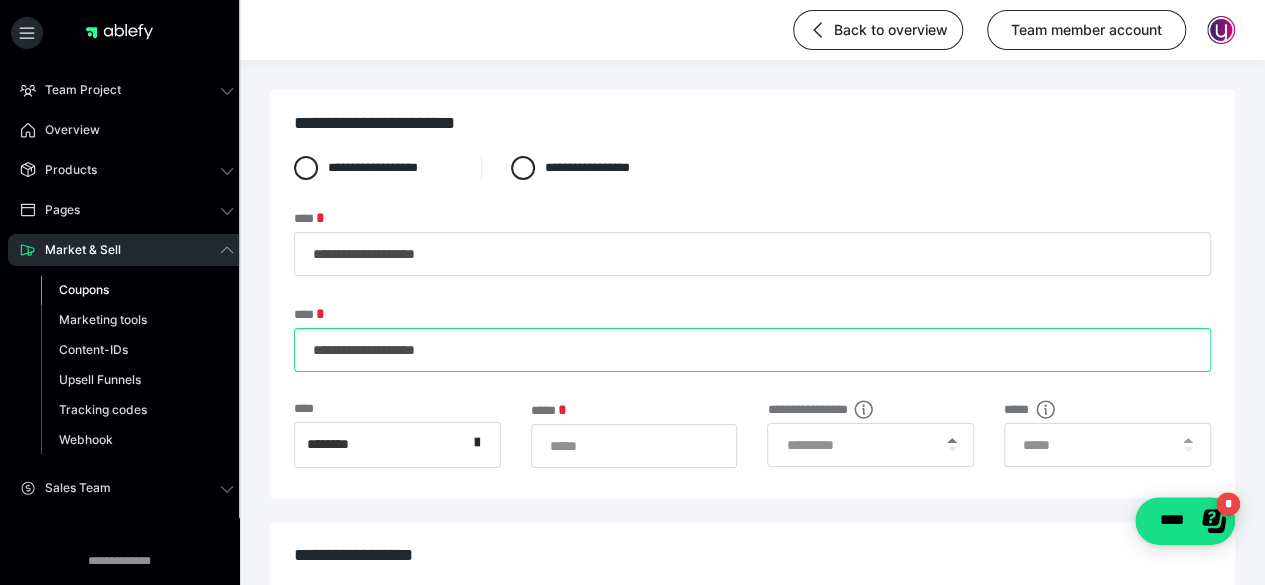 type on "**********" 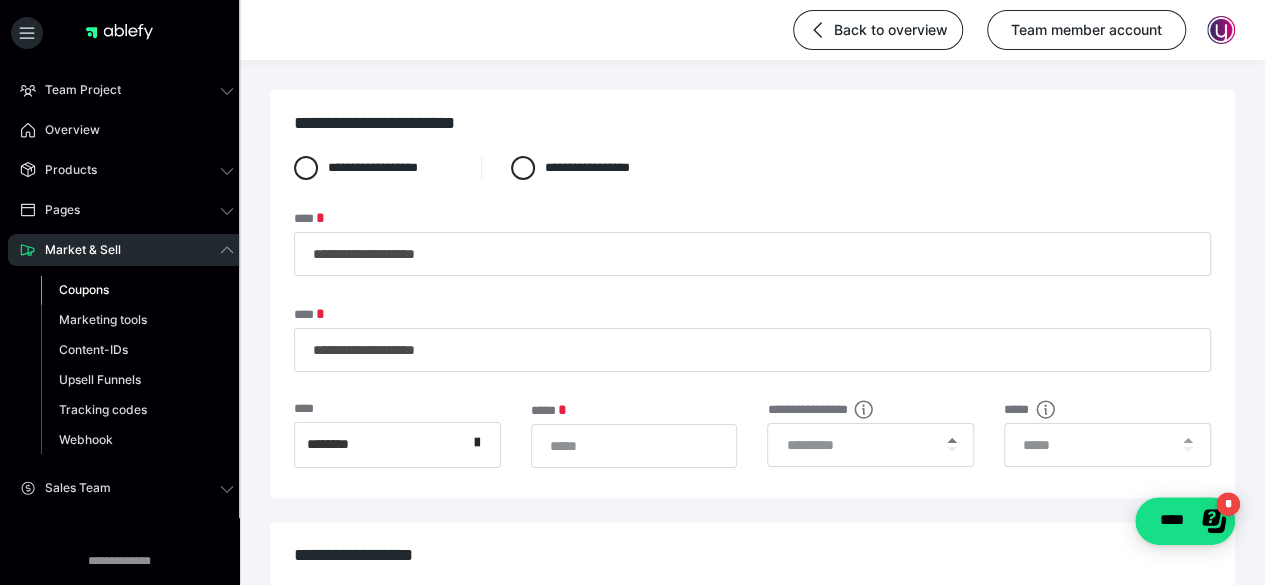 click at bounding box center [952, 440] 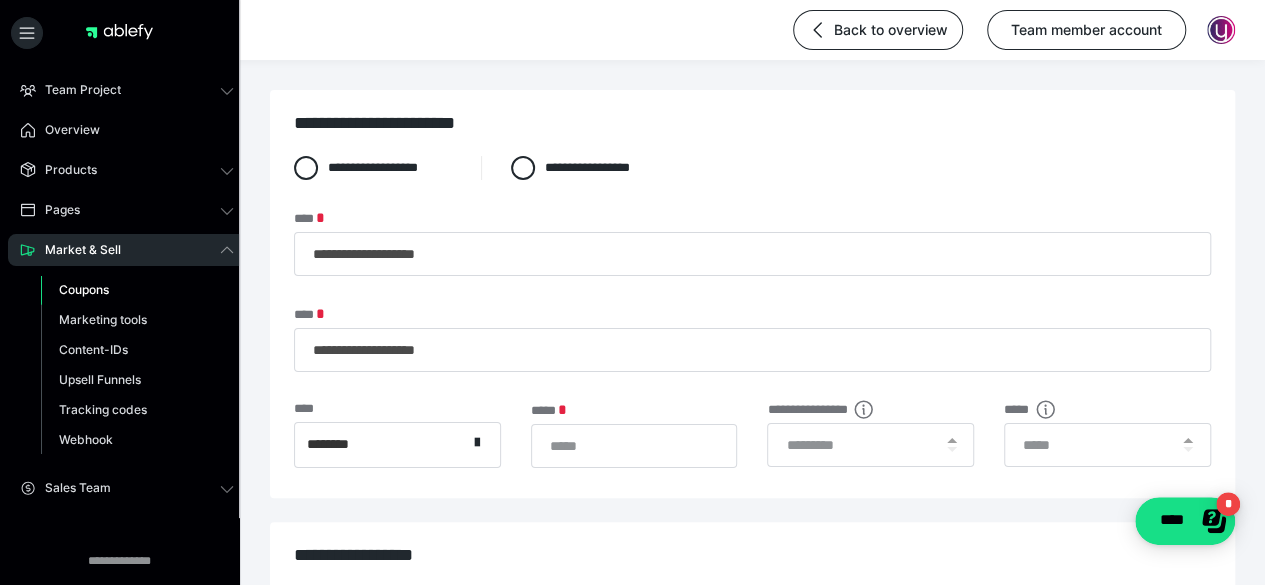 type on "*" 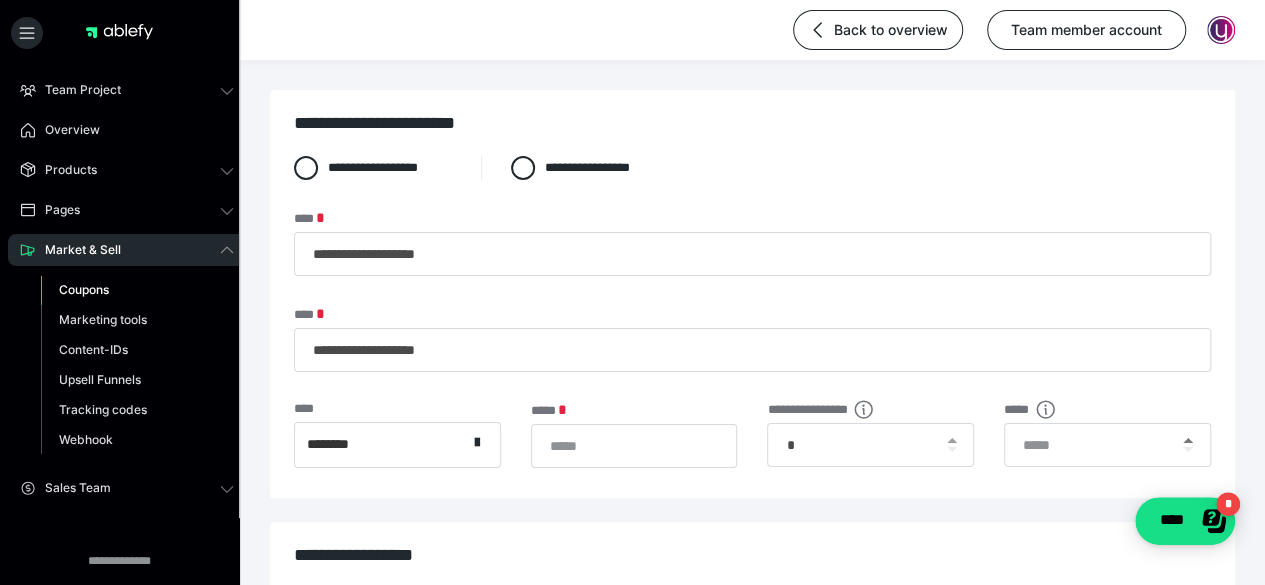 click at bounding box center [1188, 440] 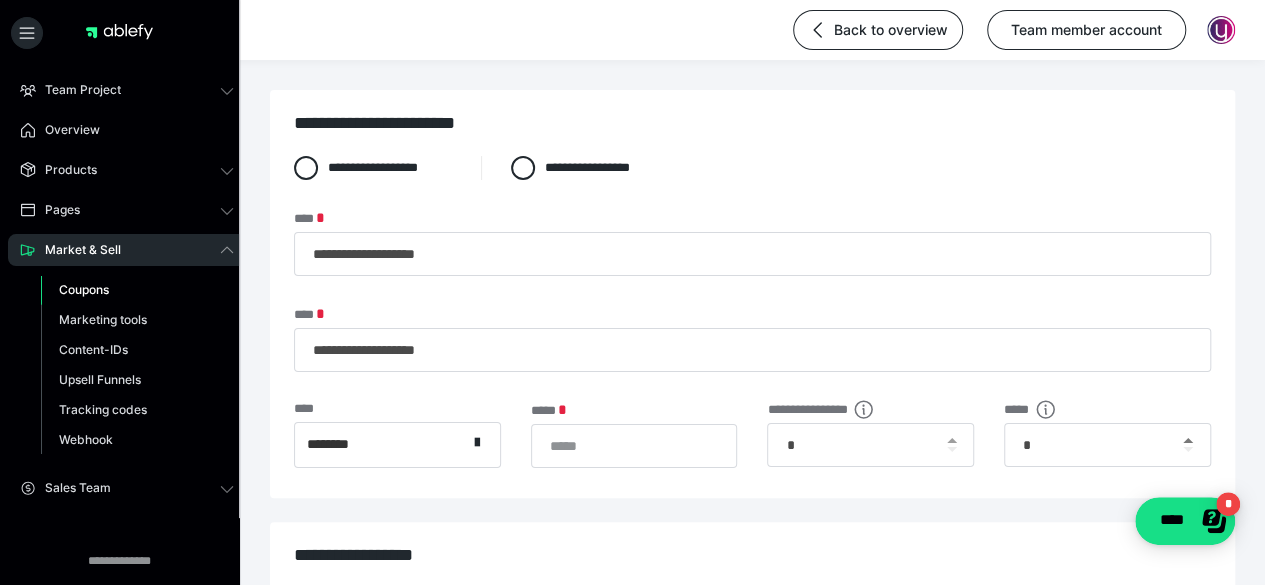 click at bounding box center (1188, 440) 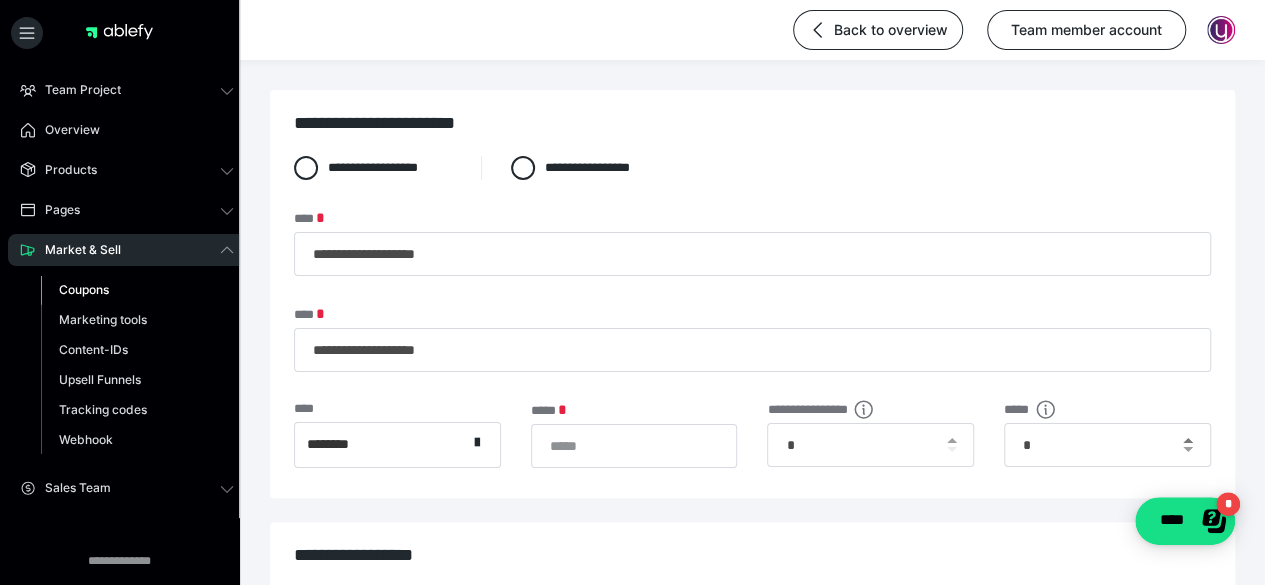 click at bounding box center (1188, 440) 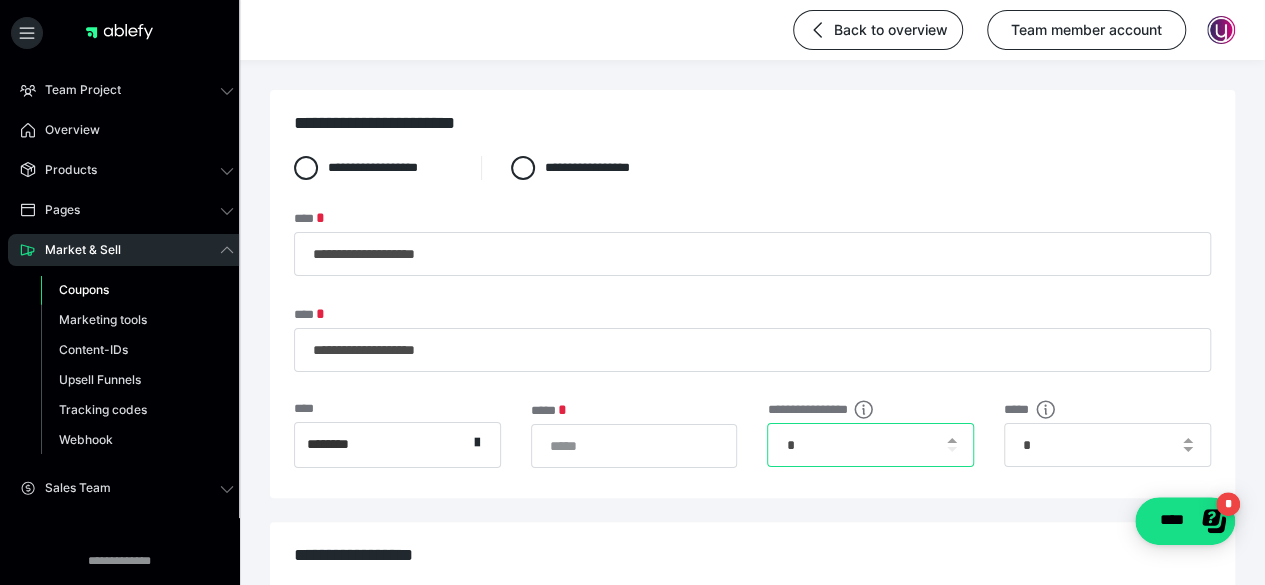 click on "*" at bounding box center [870, 445] 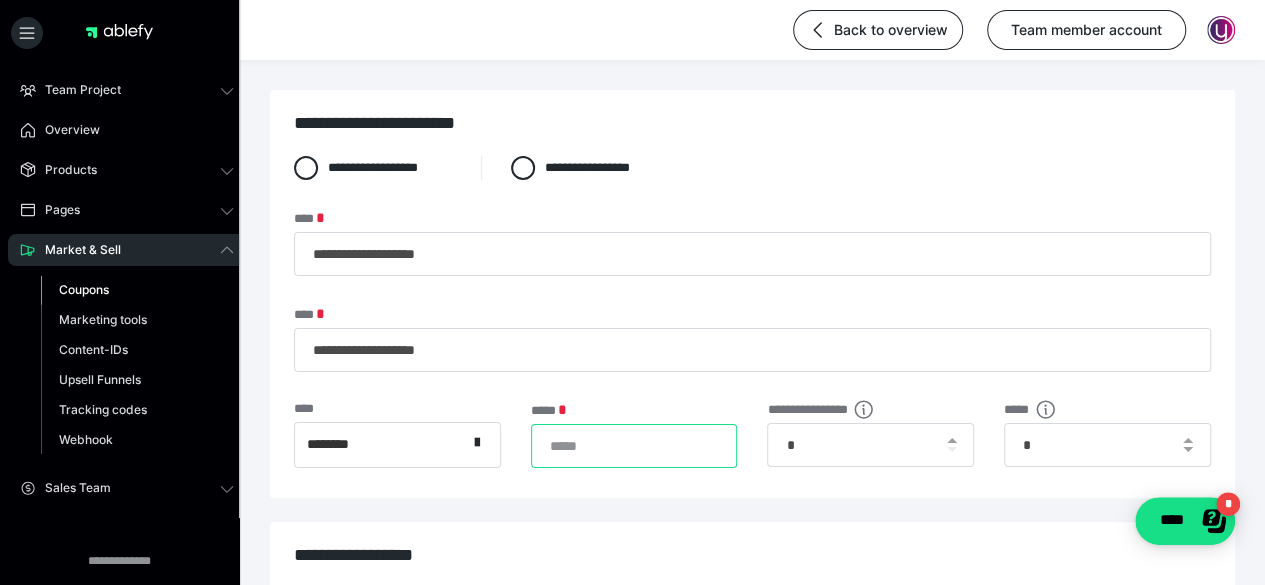 click on "*" at bounding box center (634, 446) 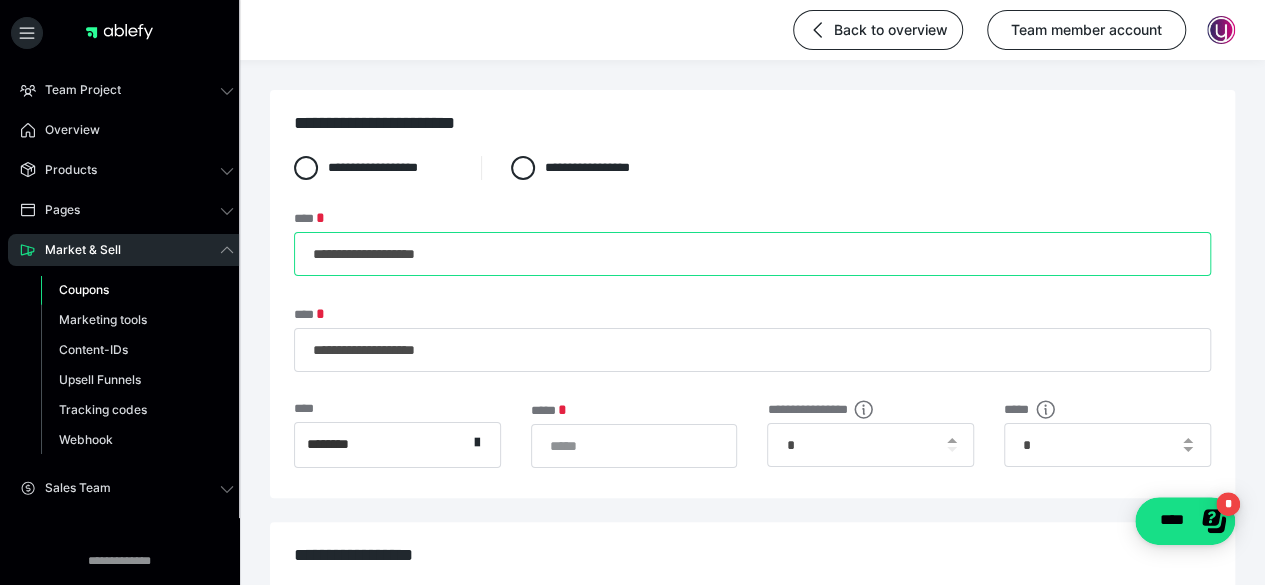 click on "**********" at bounding box center [752, 254] 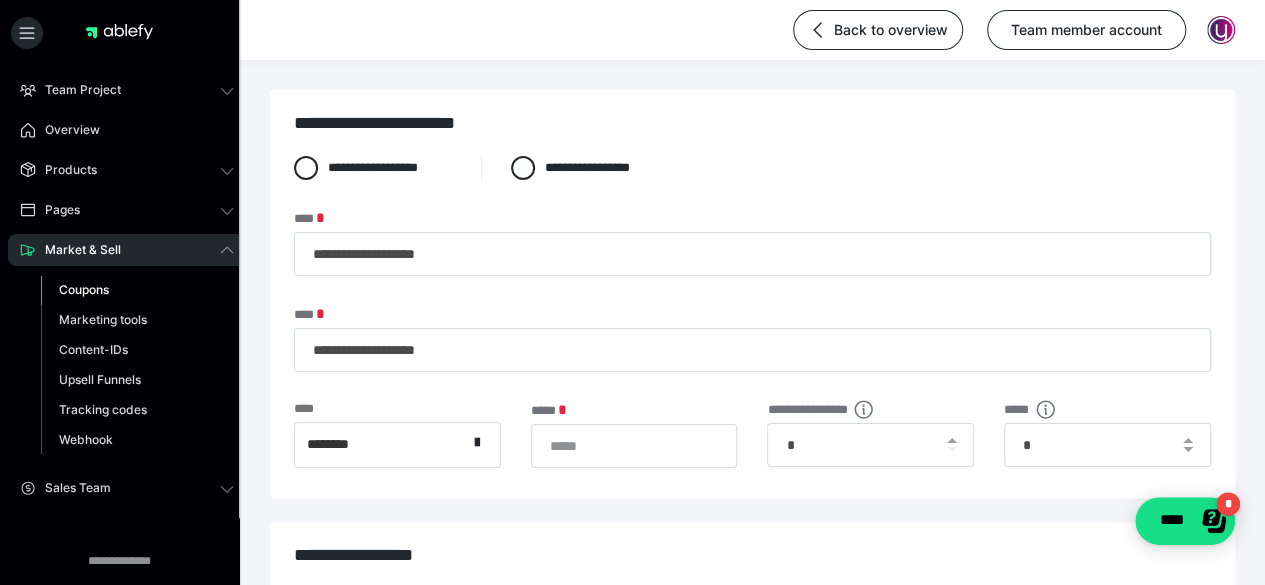click on "**********" at bounding box center (752, 339) 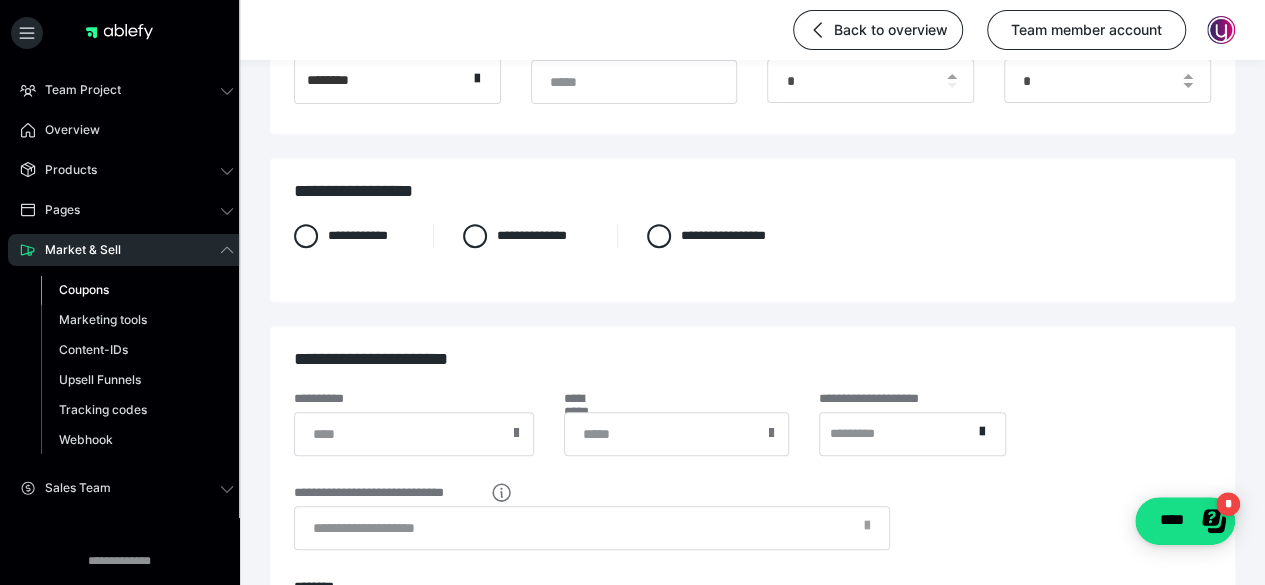 scroll, scrollTop: 400, scrollLeft: 0, axis: vertical 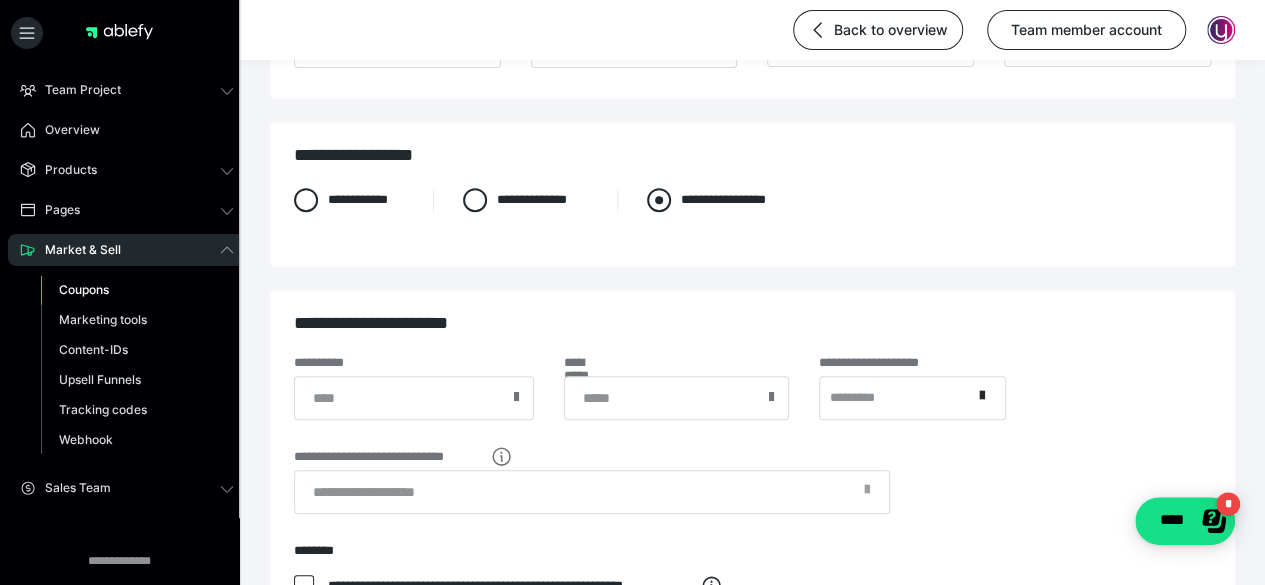 click at bounding box center (659, 200) 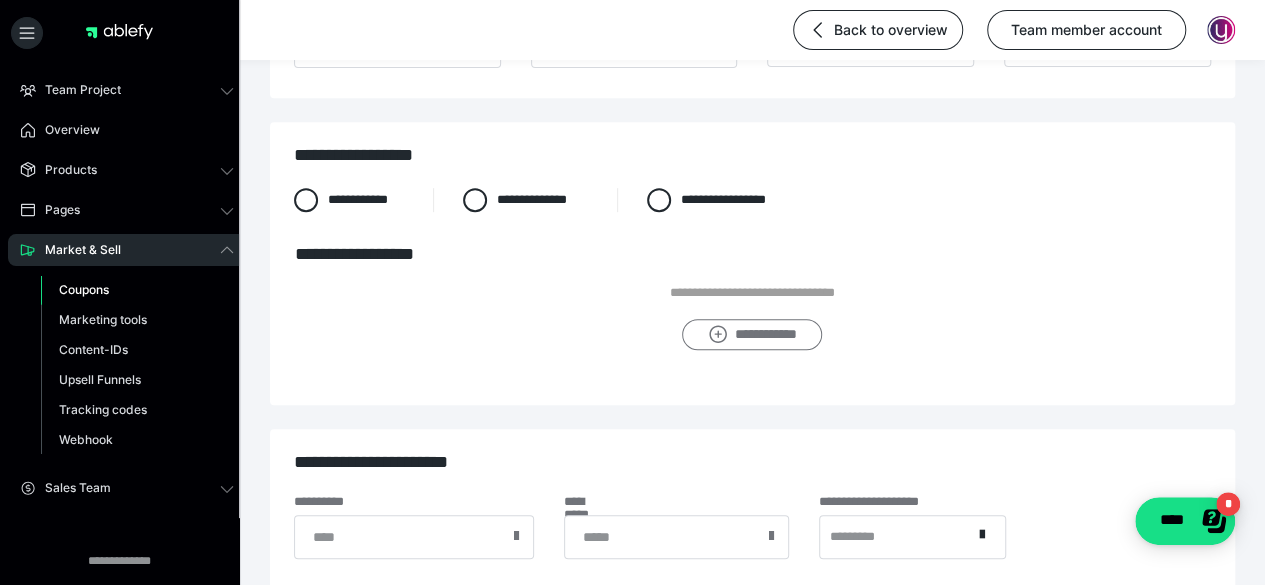 click 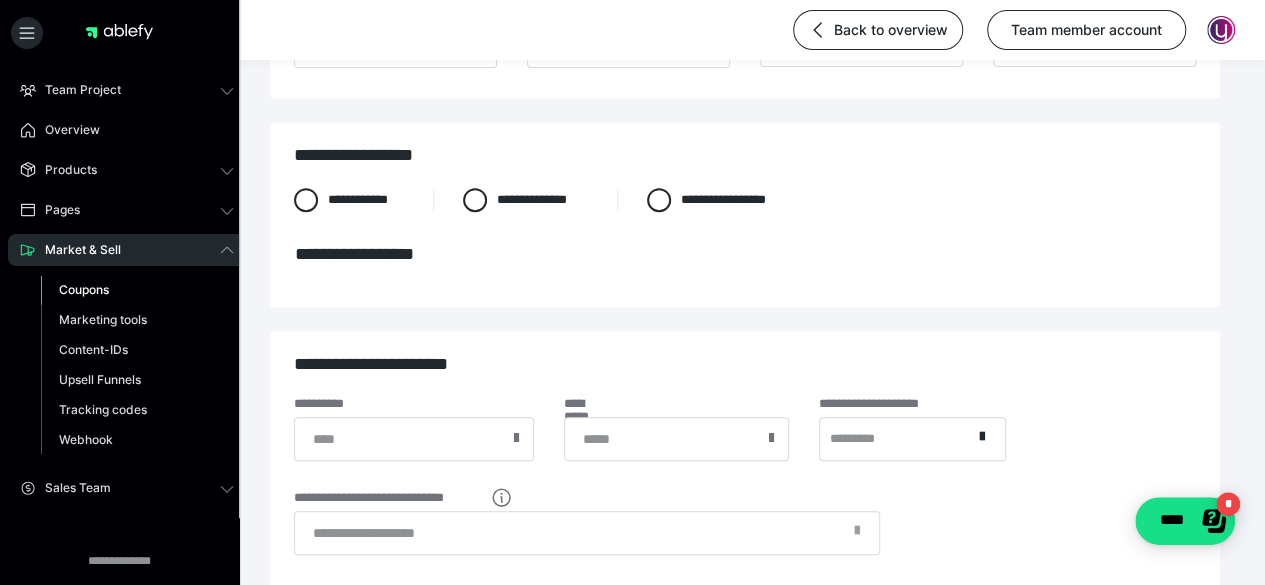 scroll, scrollTop: 0, scrollLeft: 0, axis: both 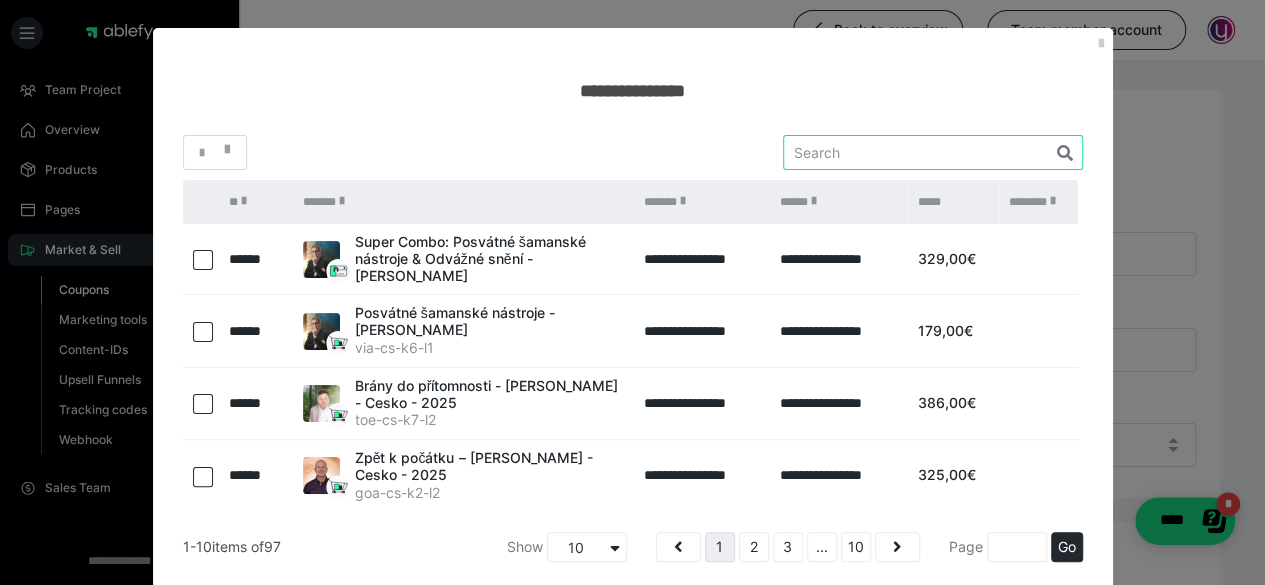 click at bounding box center [933, 152] 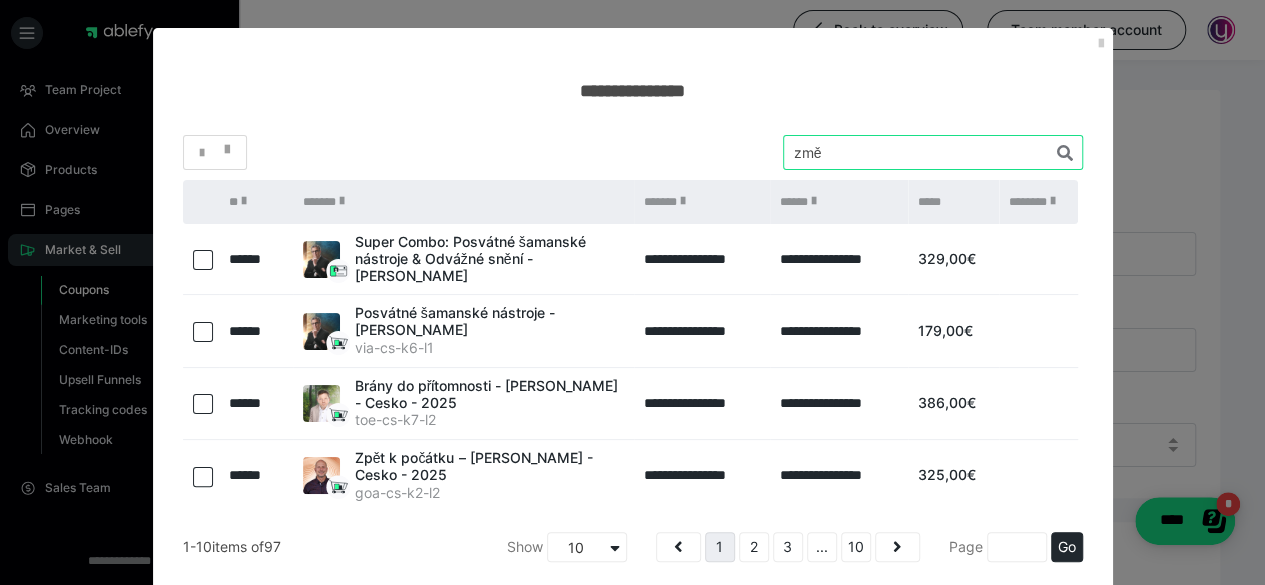 type on "Změň" 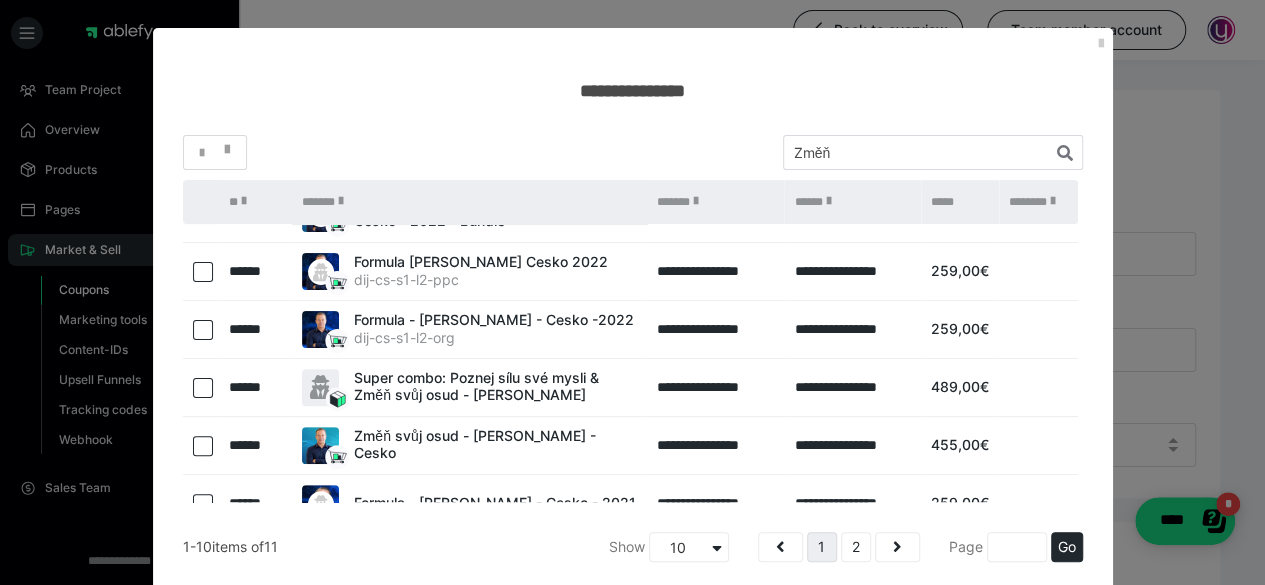 scroll, scrollTop: 342, scrollLeft: 0, axis: vertical 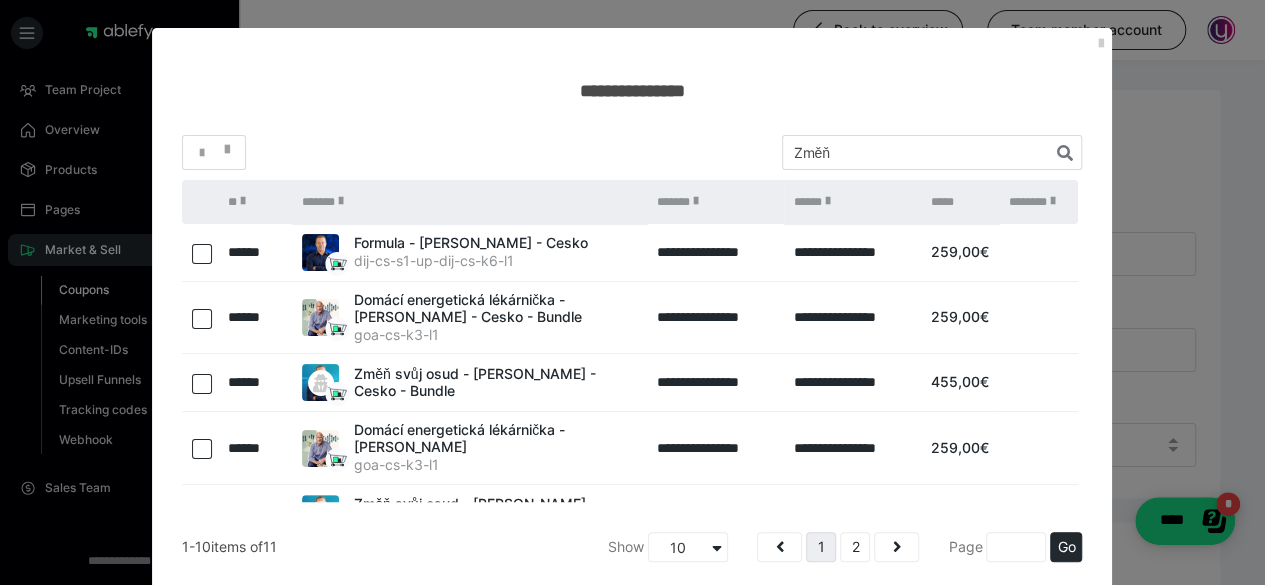 click at bounding box center (202, 384) 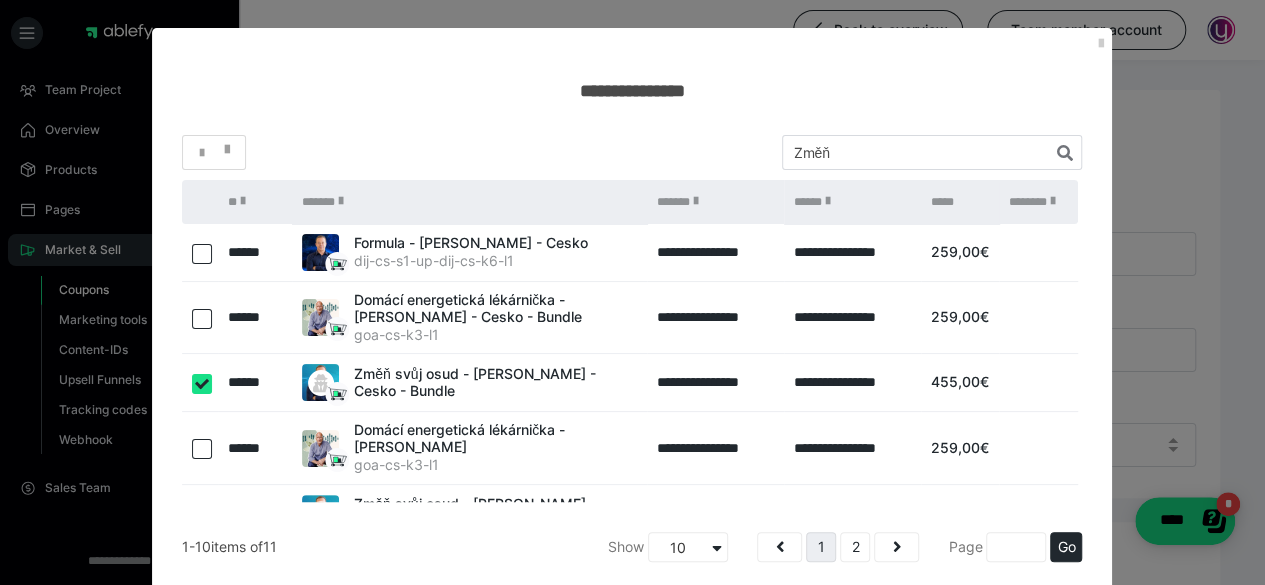 checkbox on "true" 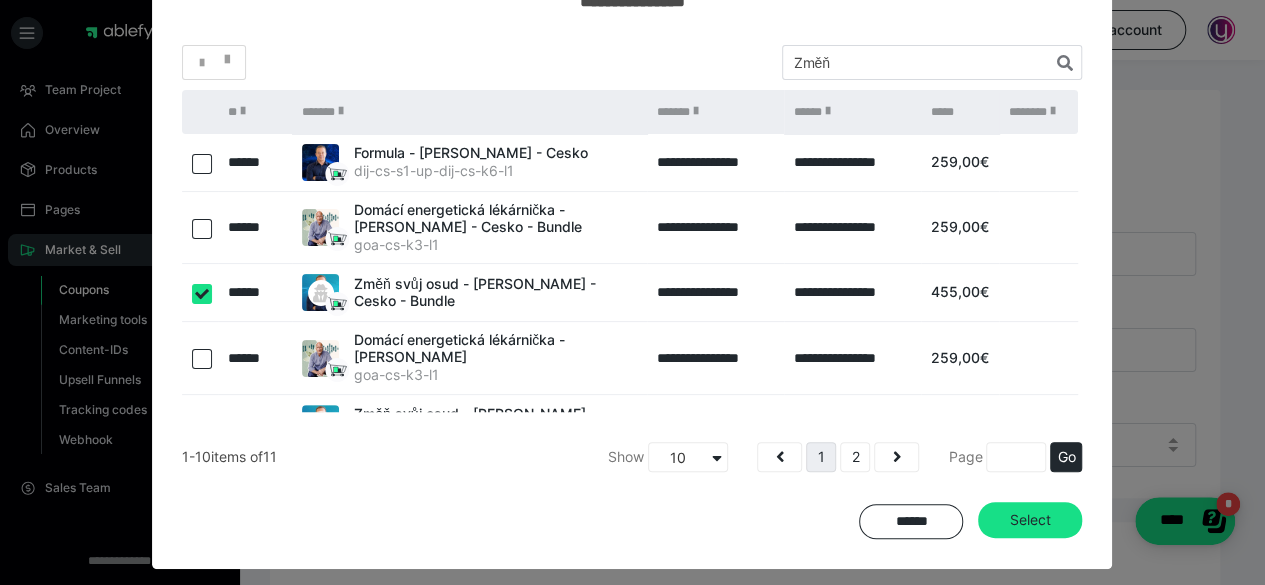 scroll, scrollTop: 100, scrollLeft: 0, axis: vertical 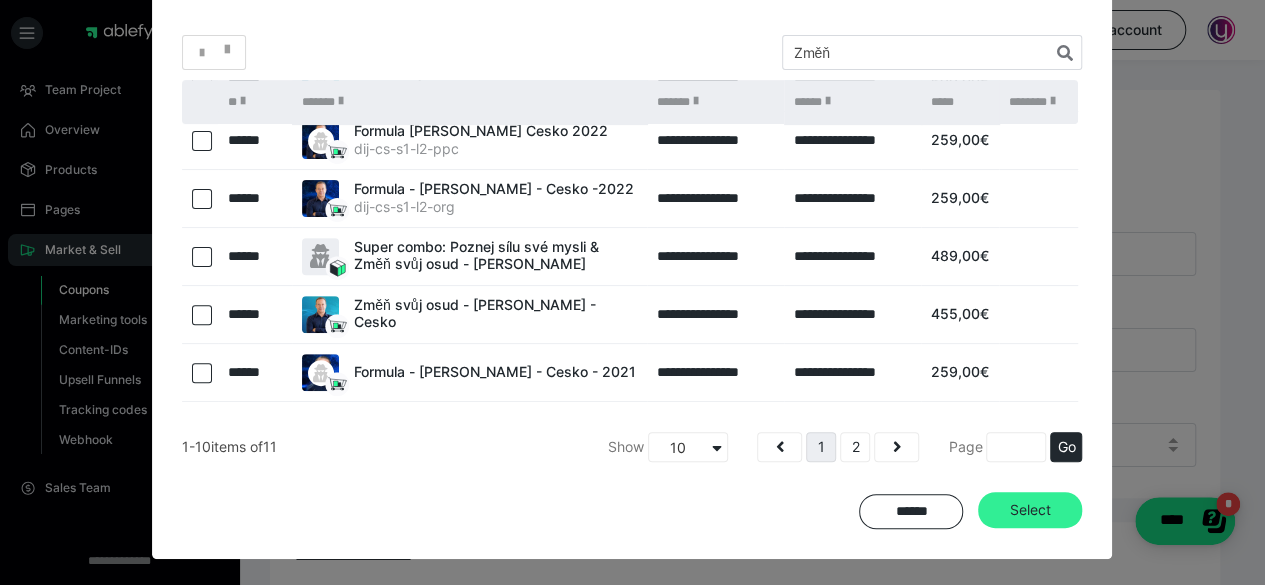 click on "Select" at bounding box center (1030, 510) 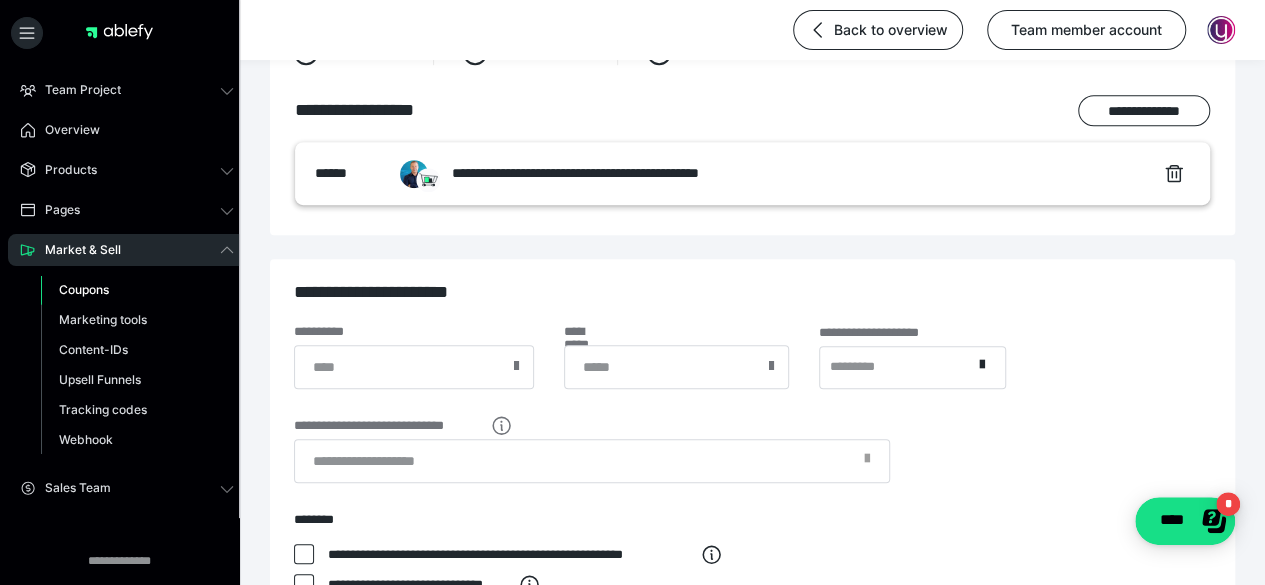scroll, scrollTop: 774, scrollLeft: 0, axis: vertical 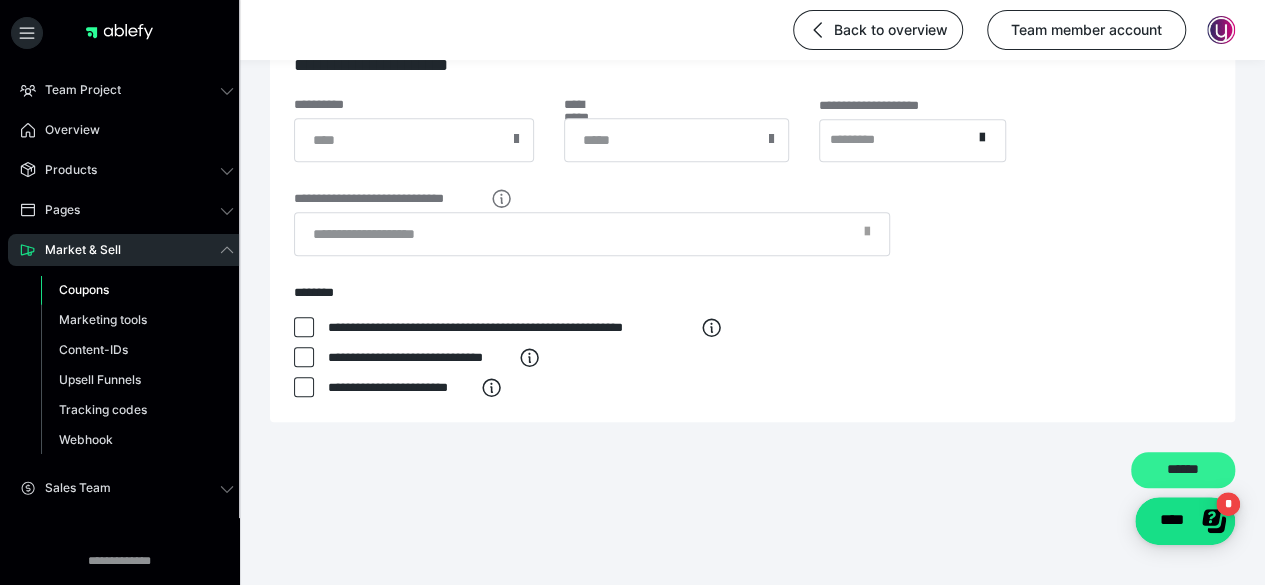 click on "******" at bounding box center [1183, 470] 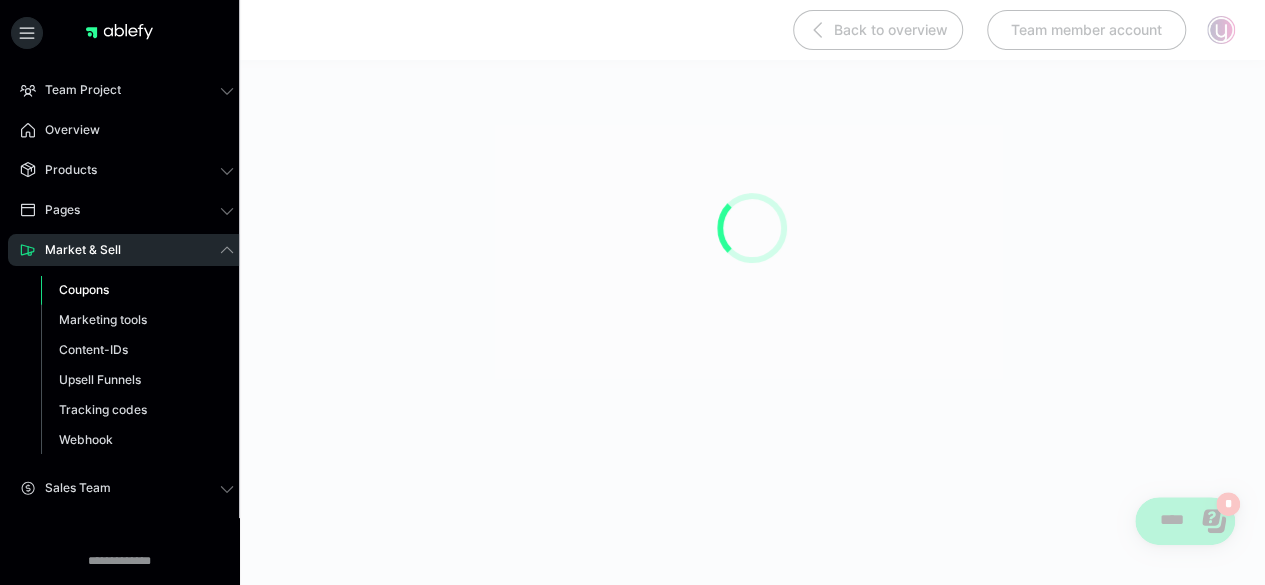 scroll, scrollTop: 190, scrollLeft: 0, axis: vertical 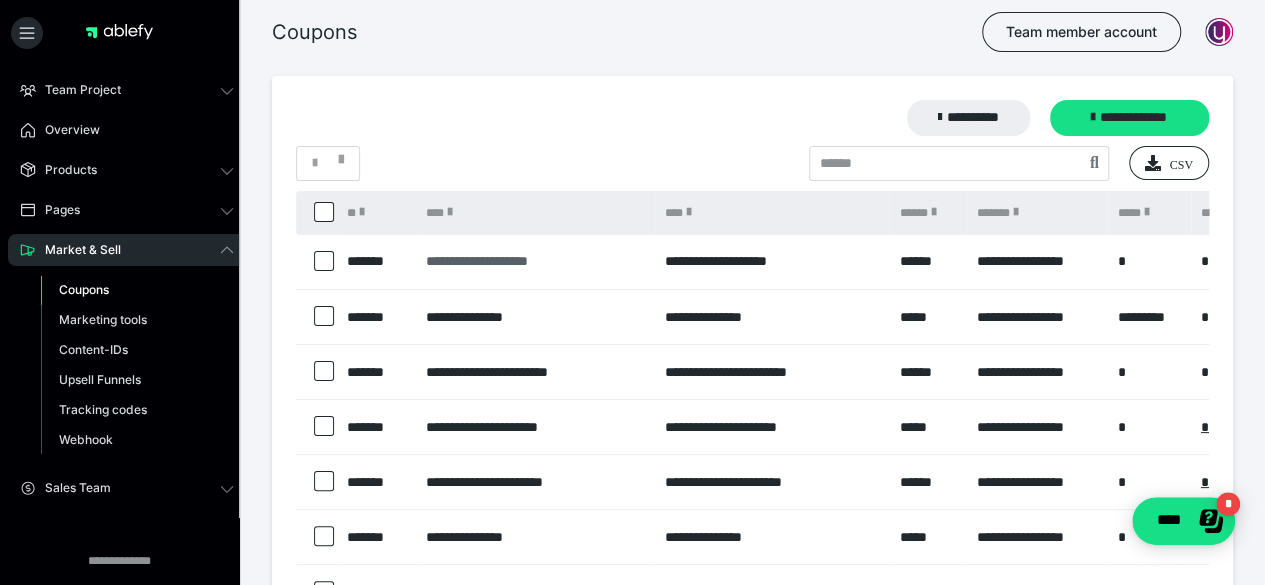 click on "**********" at bounding box center (535, 261) 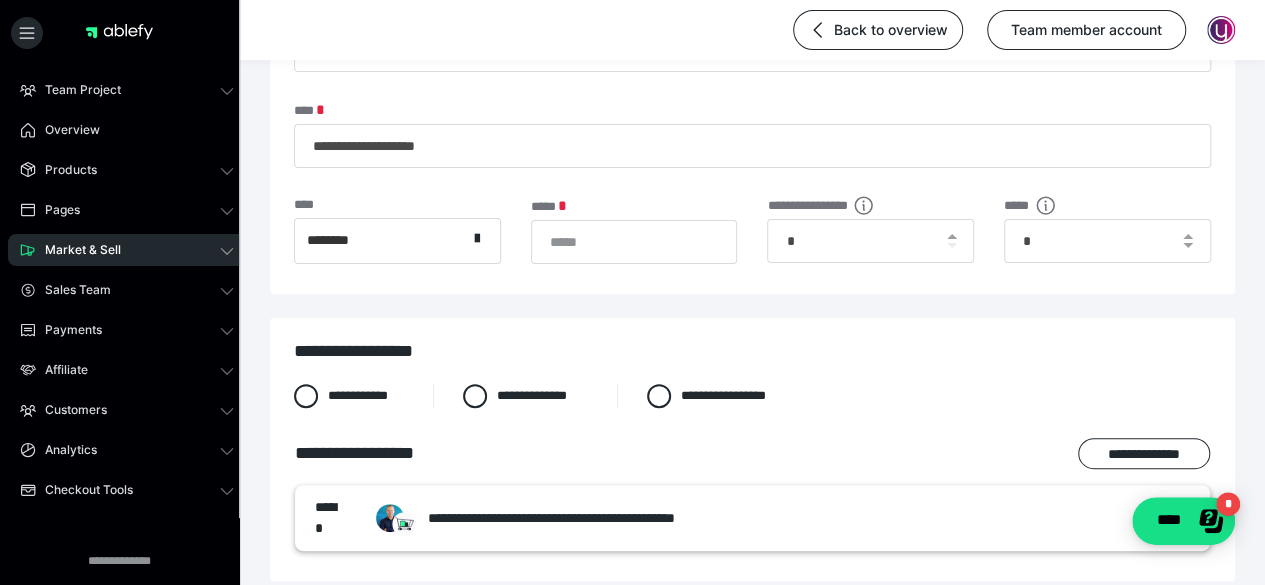 scroll, scrollTop: 400, scrollLeft: 0, axis: vertical 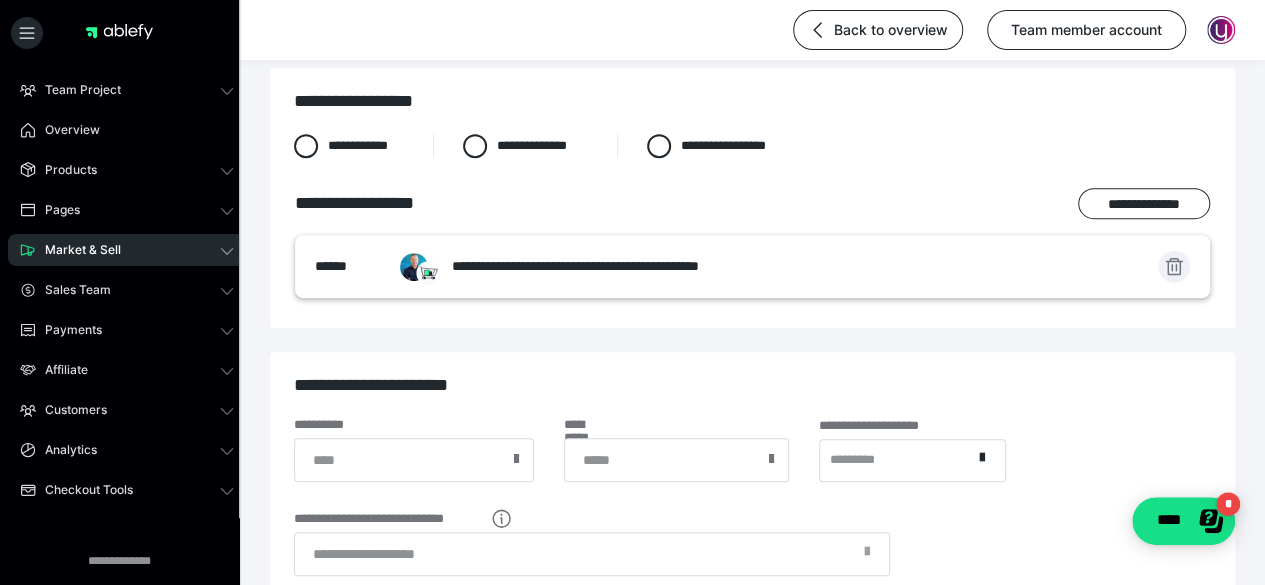click 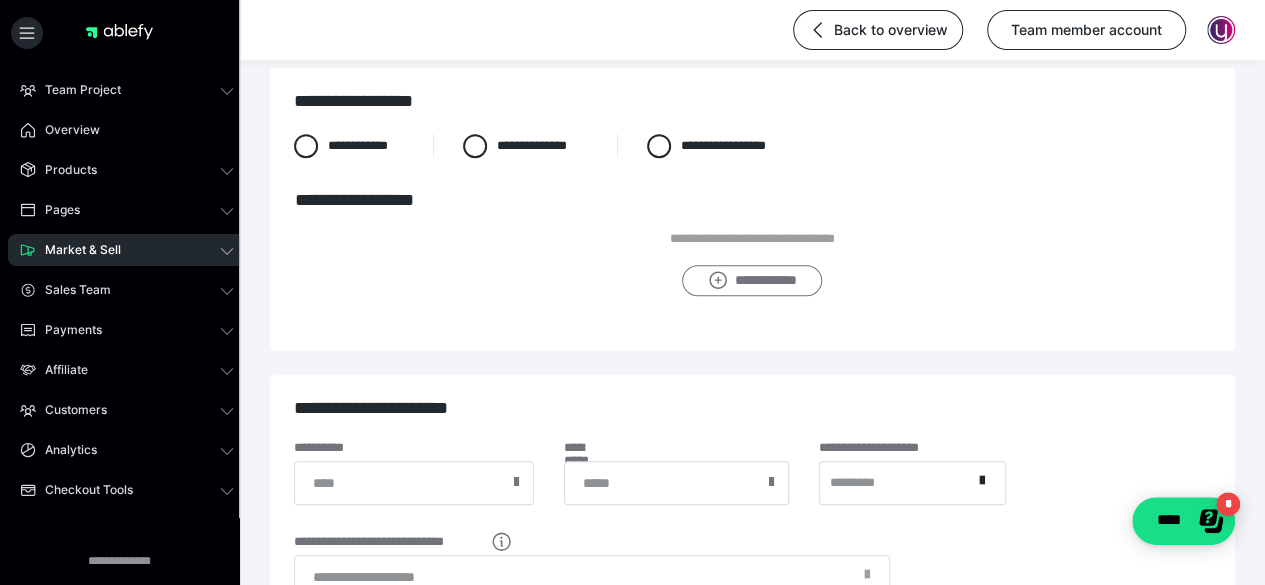 click on "**********" at bounding box center [752, 280] 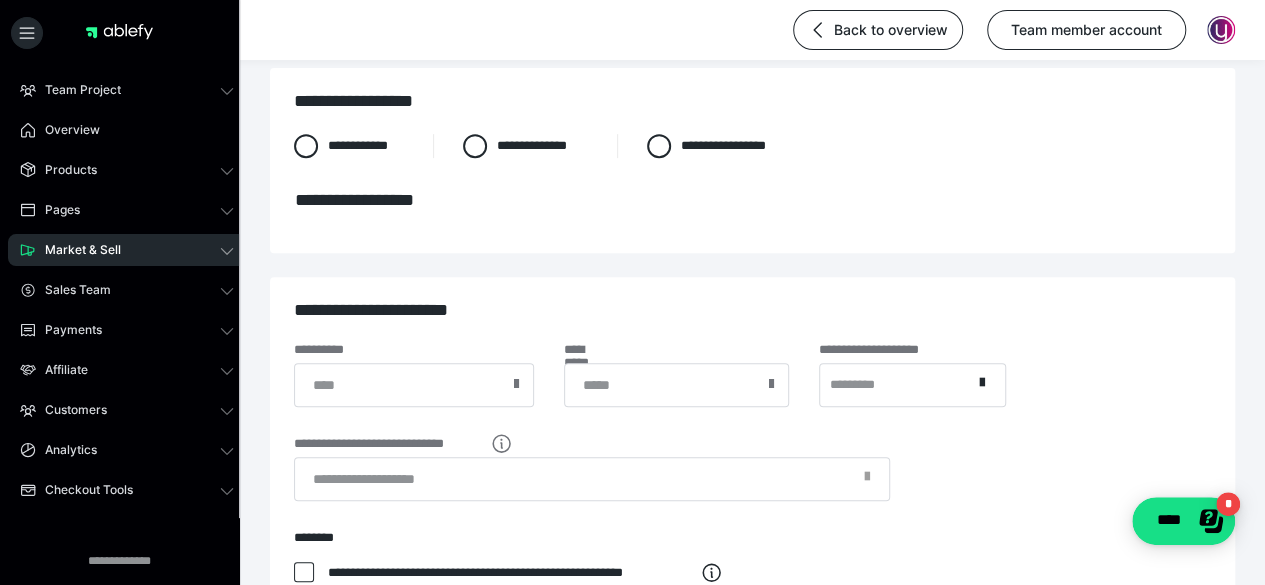 scroll, scrollTop: 0, scrollLeft: 0, axis: both 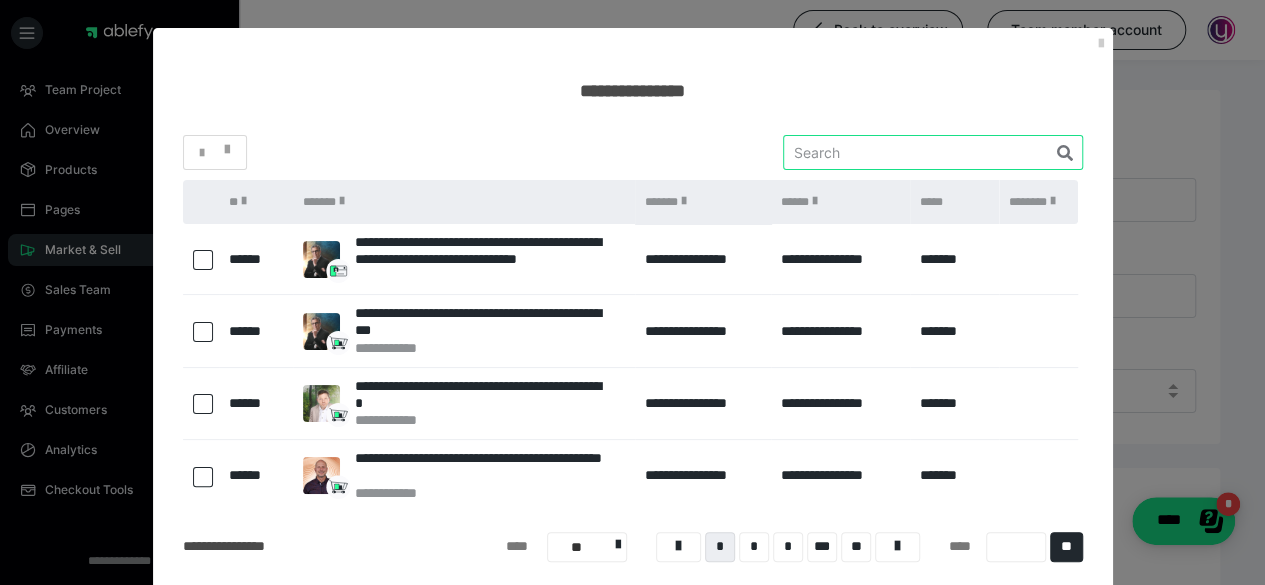 click at bounding box center (933, 152) 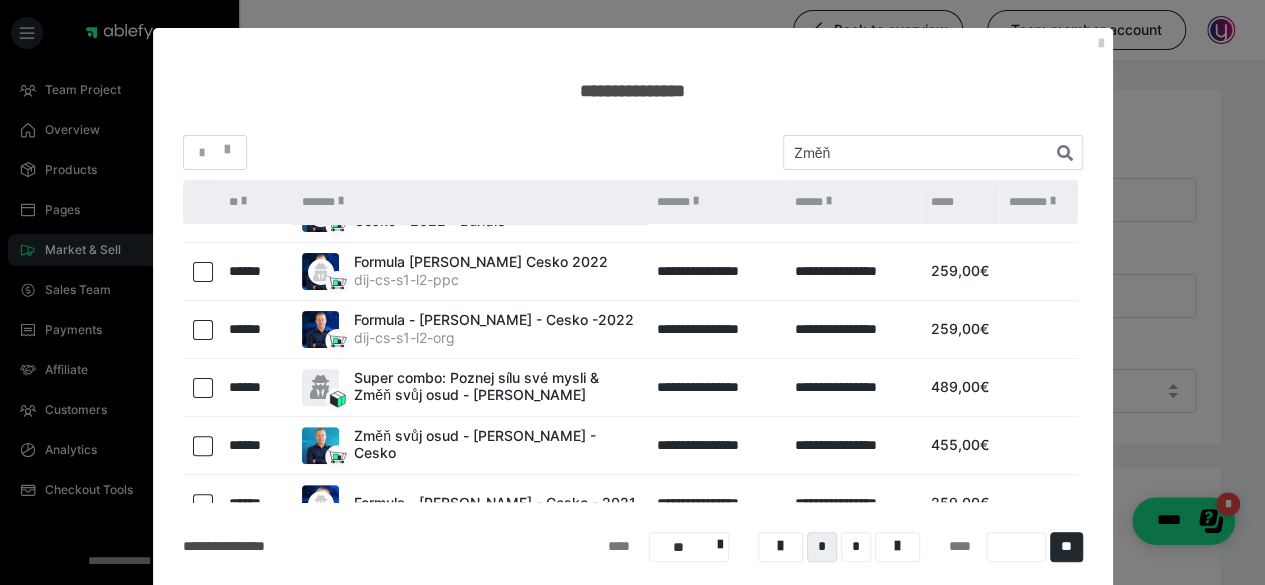 scroll, scrollTop: 342, scrollLeft: 0, axis: vertical 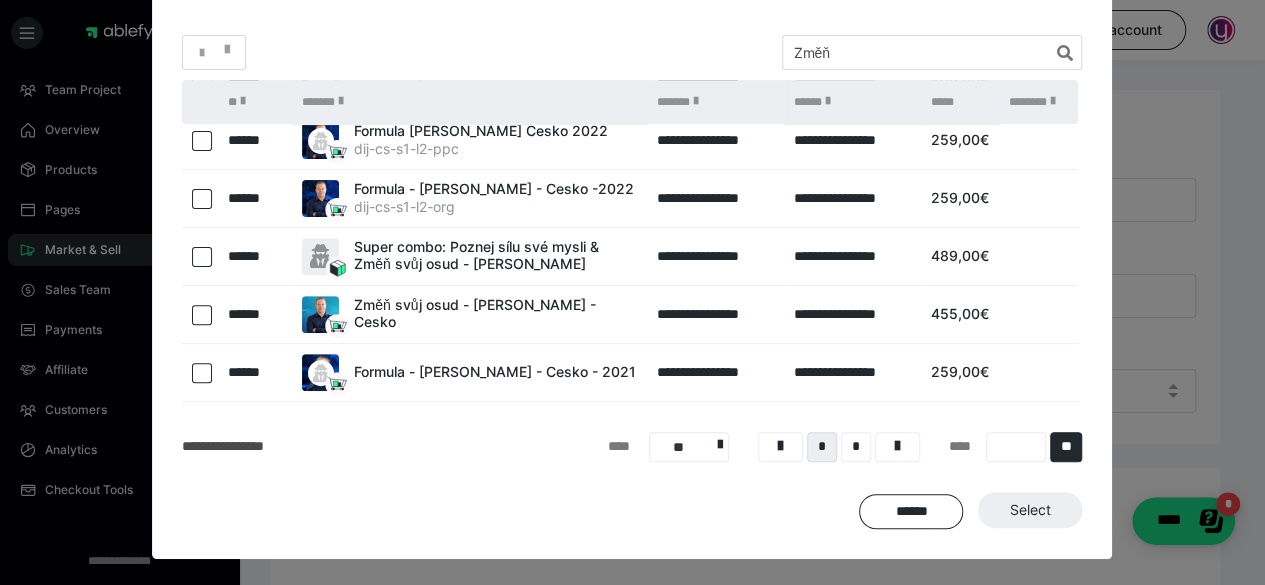 click at bounding box center (202, 315) 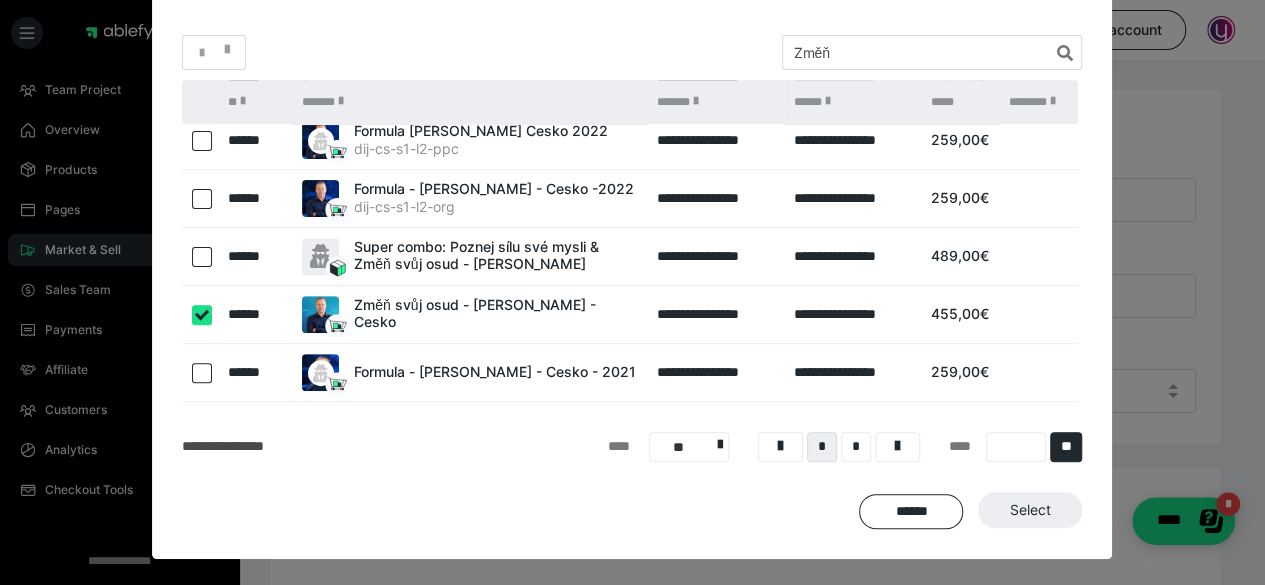 checkbox on "true" 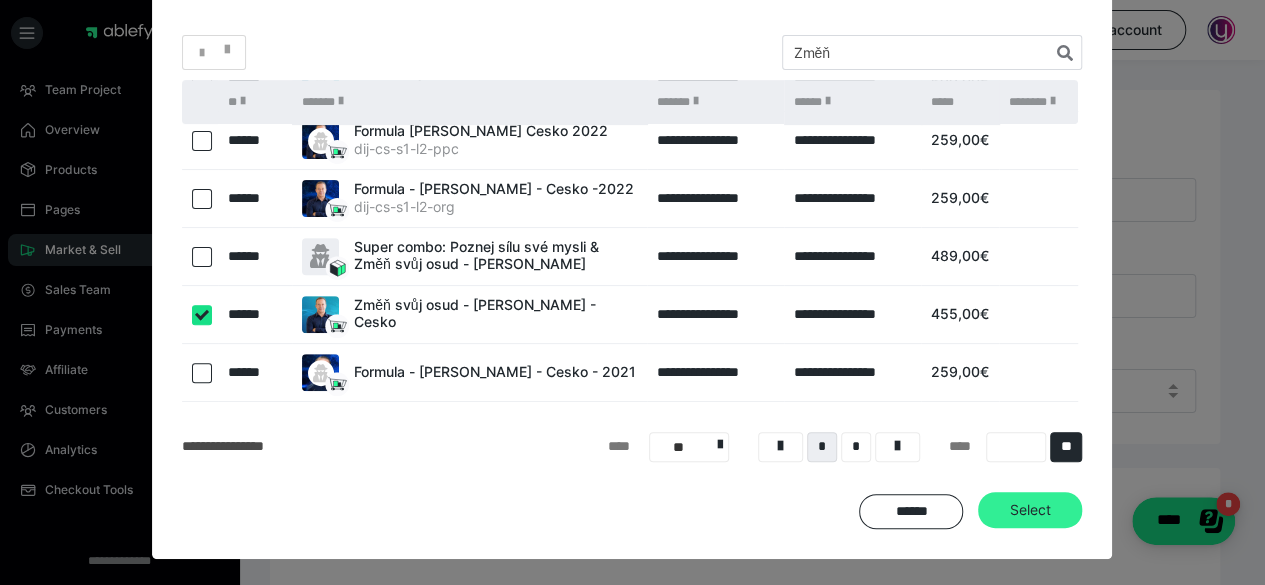 click on "Select" at bounding box center [1030, 510] 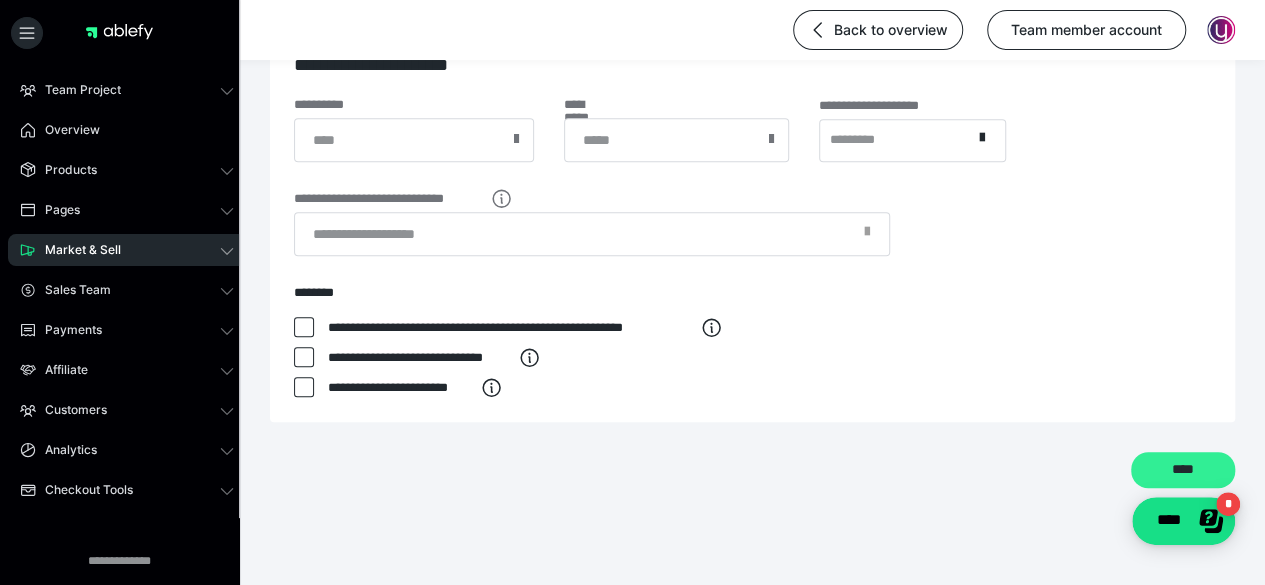 click on "****" at bounding box center (1183, 470) 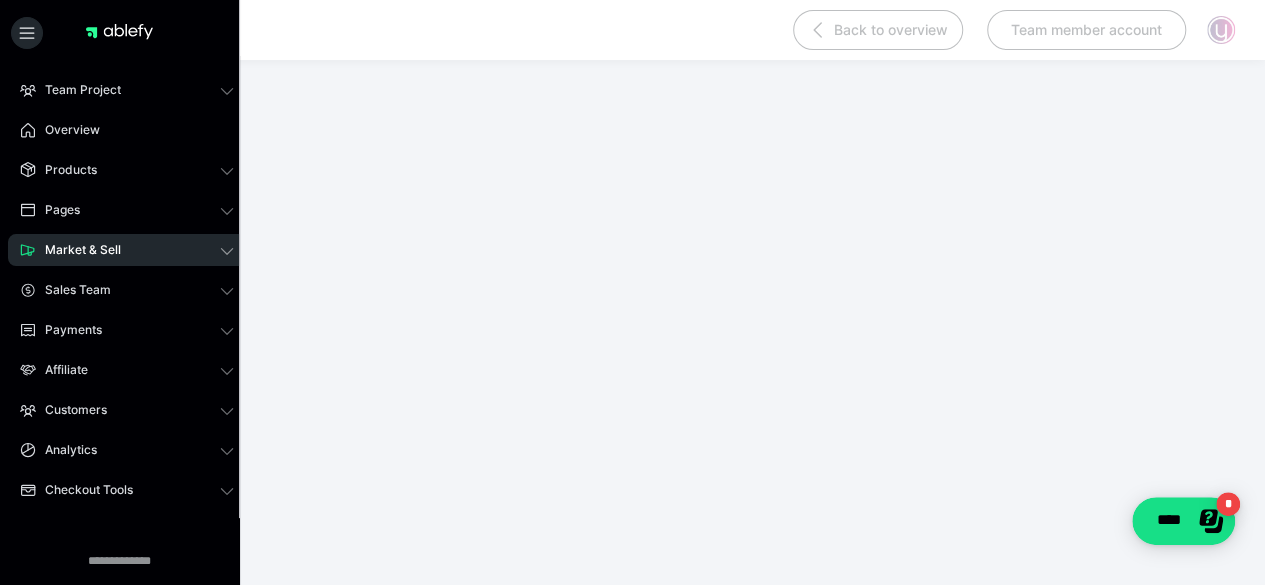 scroll, scrollTop: 190, scrollLeft: 0, axis: vertical 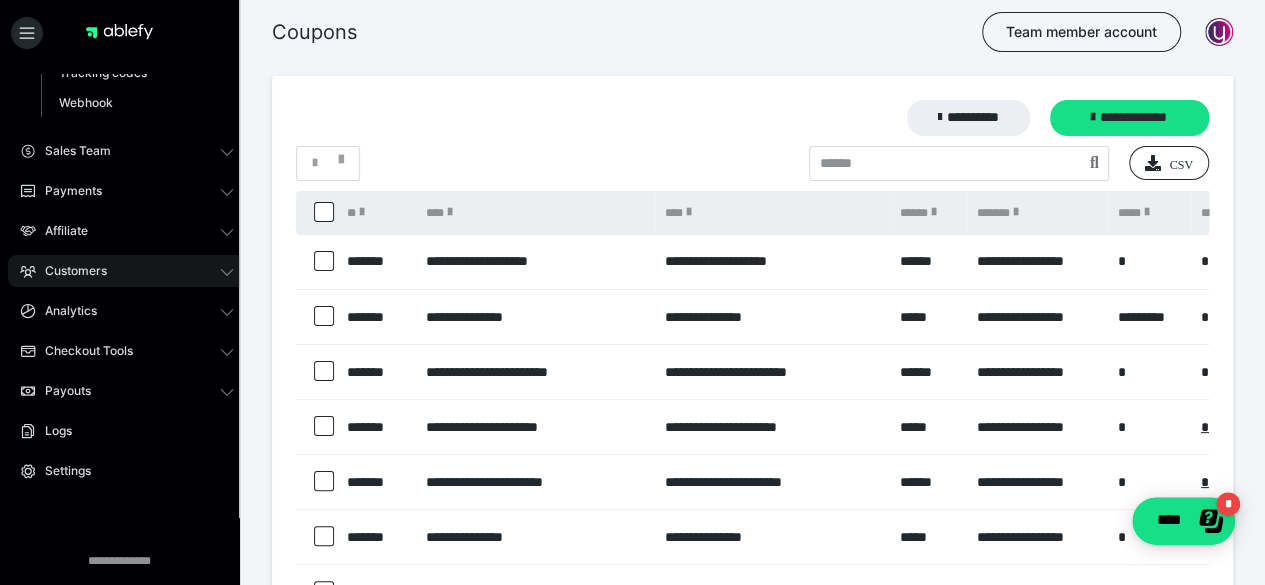 click on "Customers" at bounding box center [69, 271] 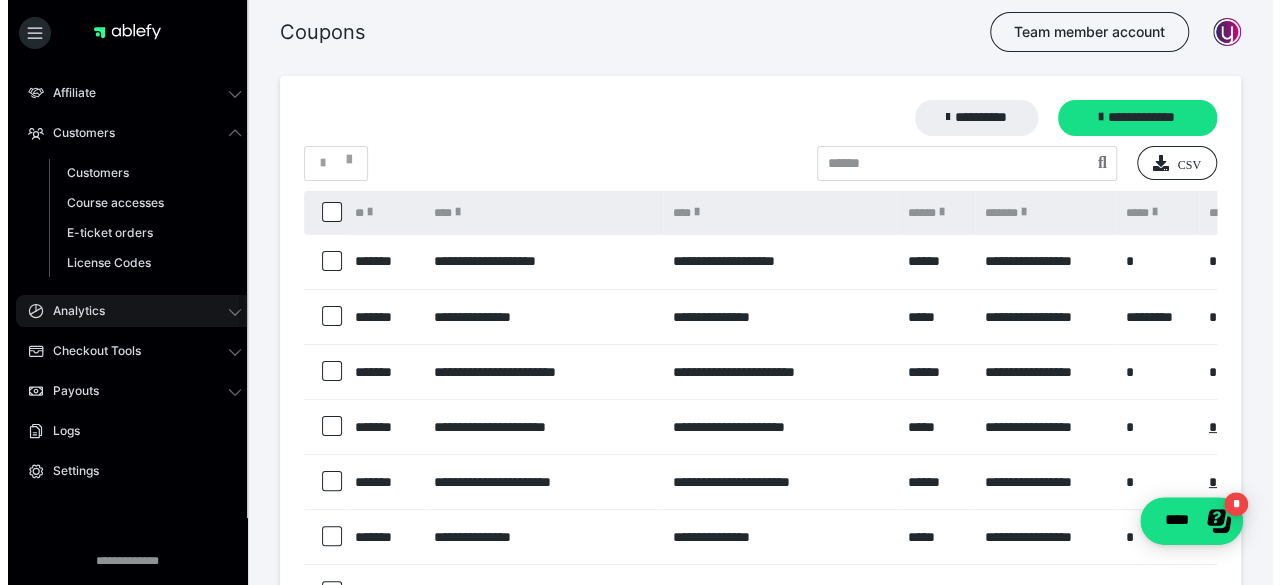 scroll, scrollTop: 292, scrollLeft: 0, axis: vertical 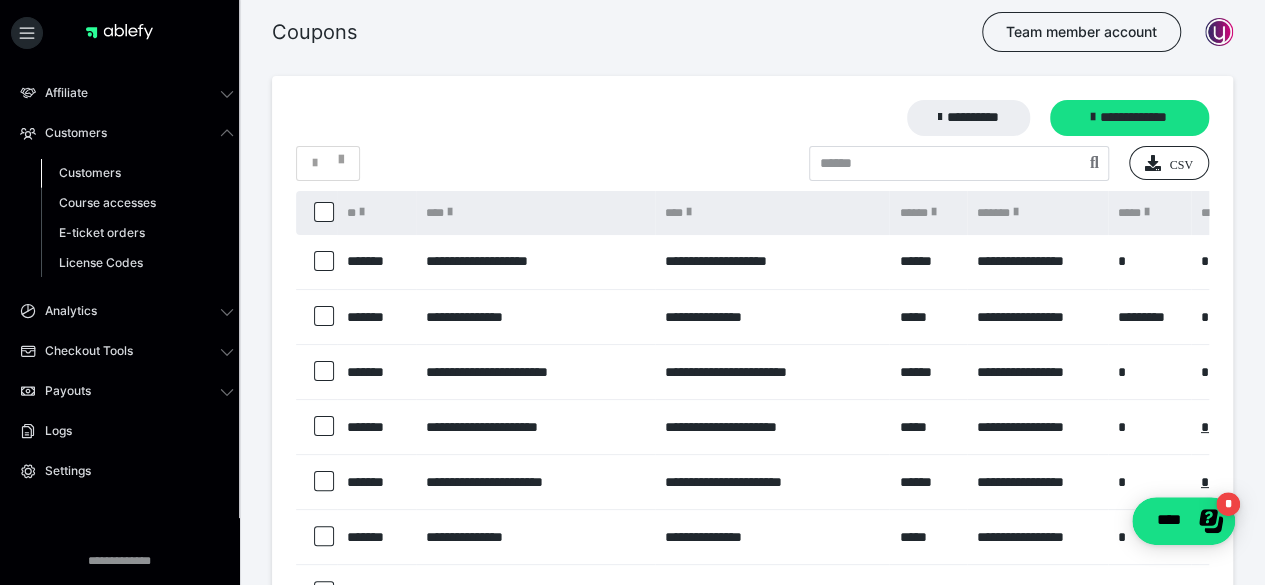 click on "Customers" at bounding box center [90, 172] 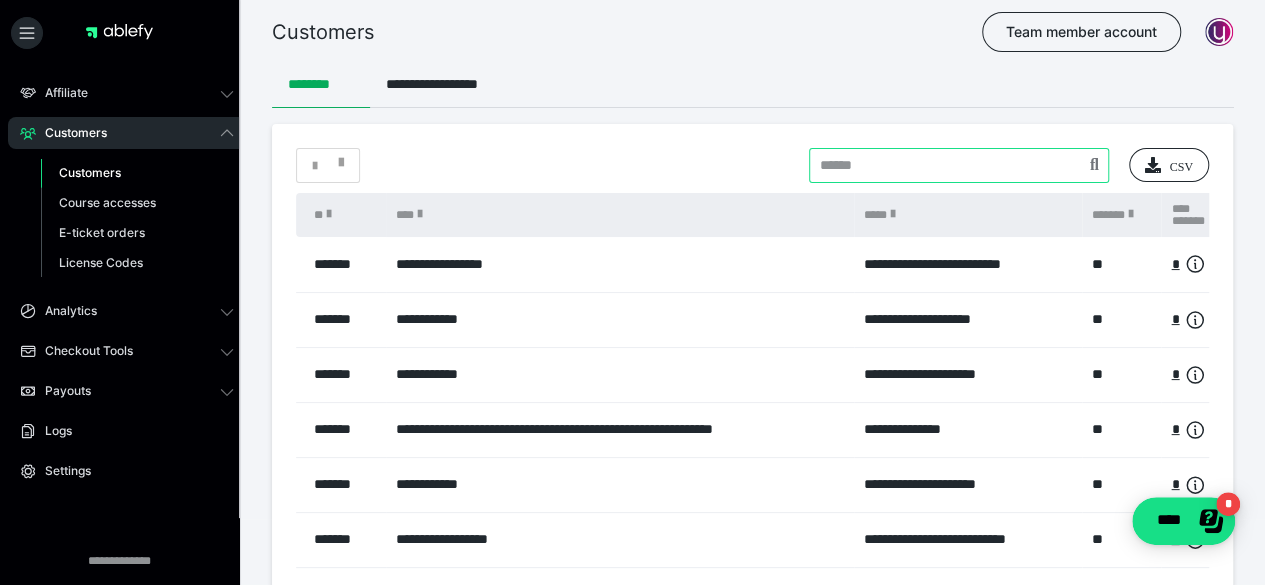 click at bounding box center [959, 165] 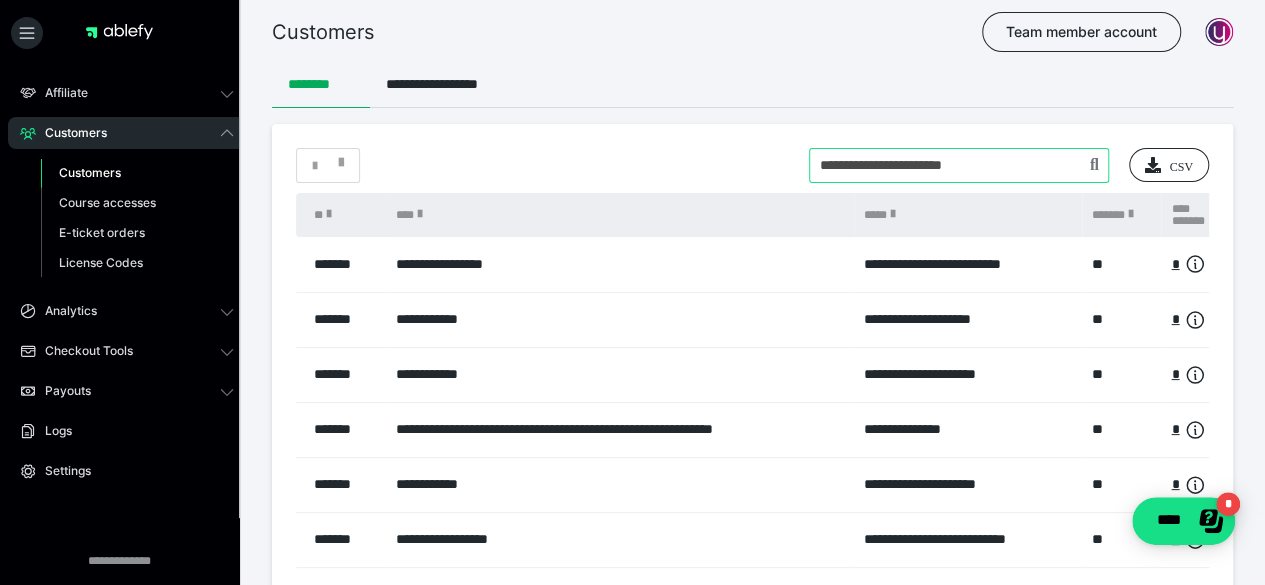 type on "**********" 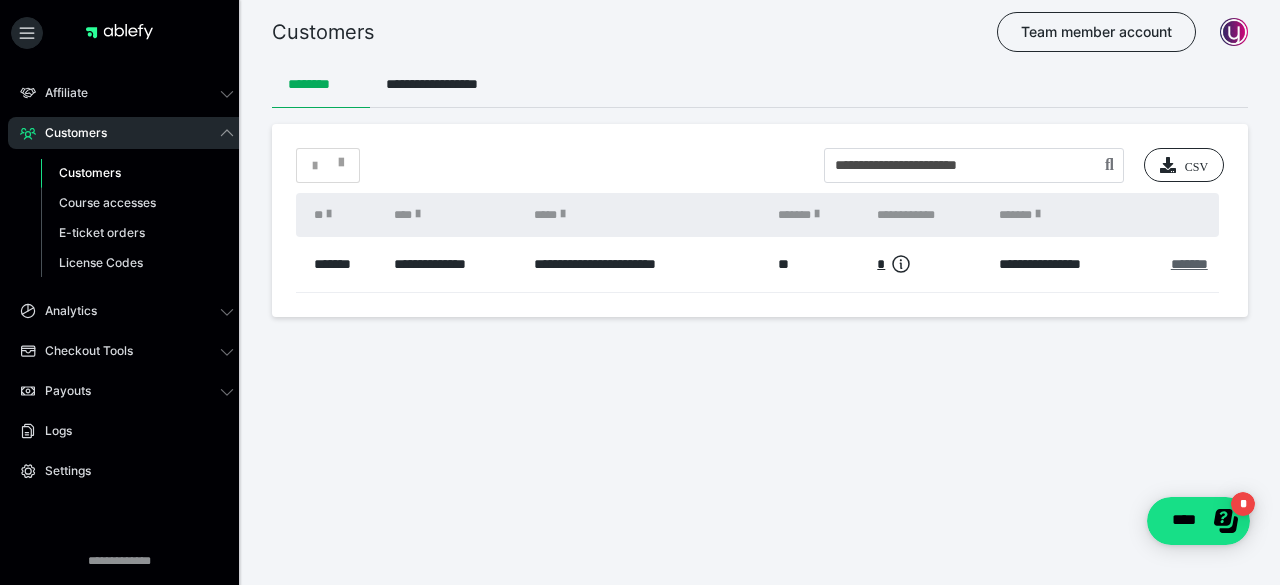 click on "*******" at bounding box center (1189, 264) 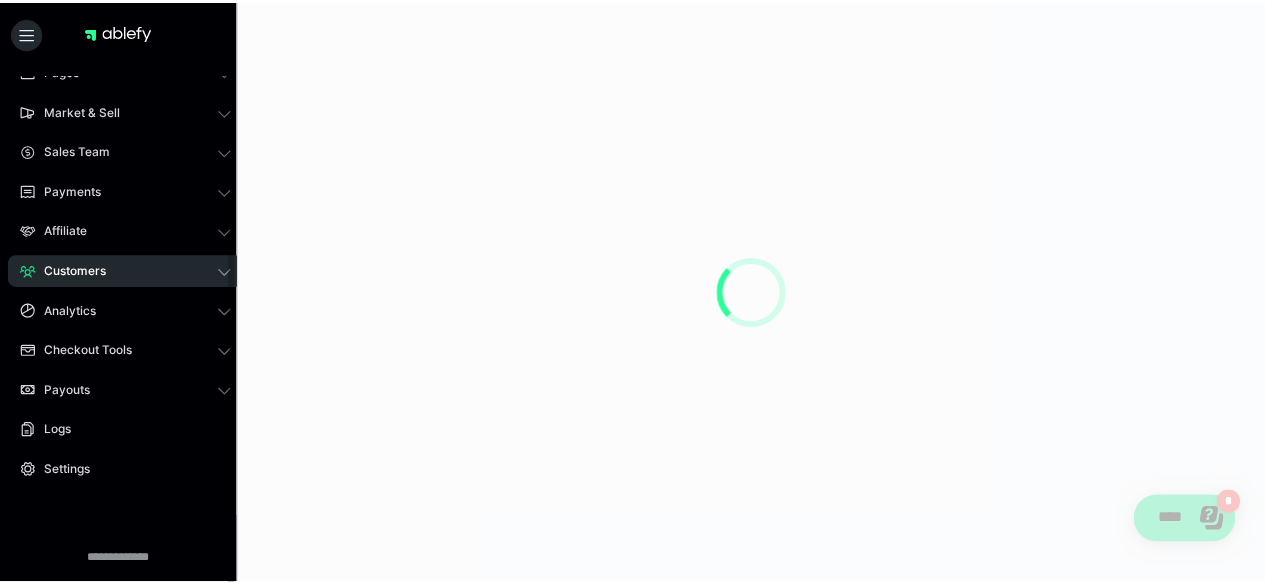 scroll, scrollTop: 154, scrollLeft: 0, axis: vertical 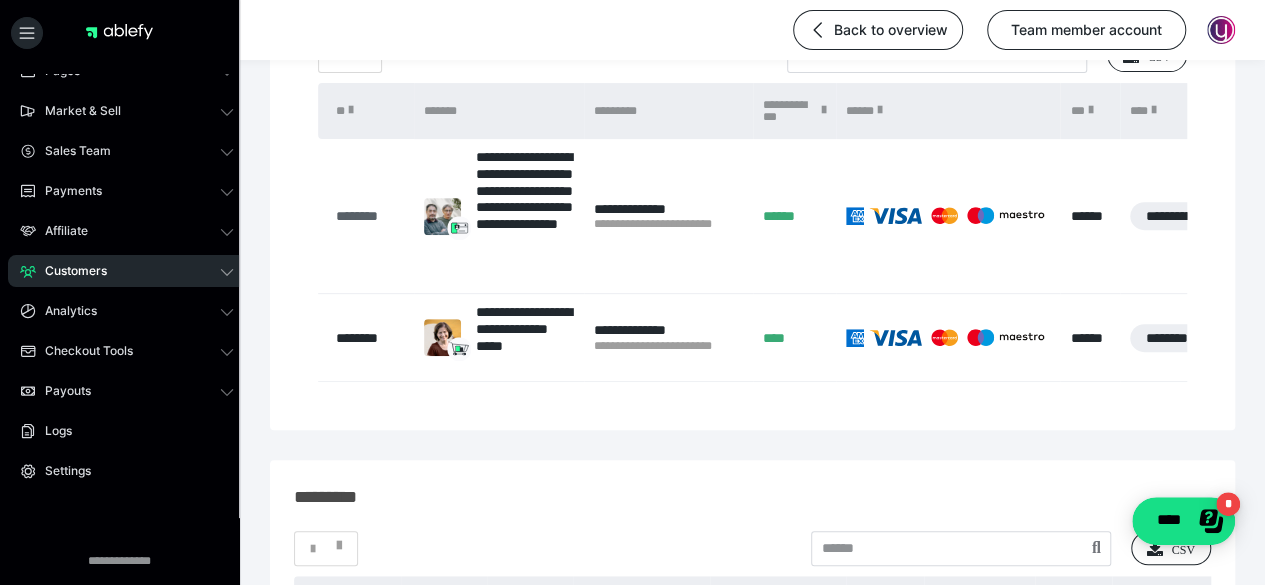 click on "********" at bounding box center [370, 216] 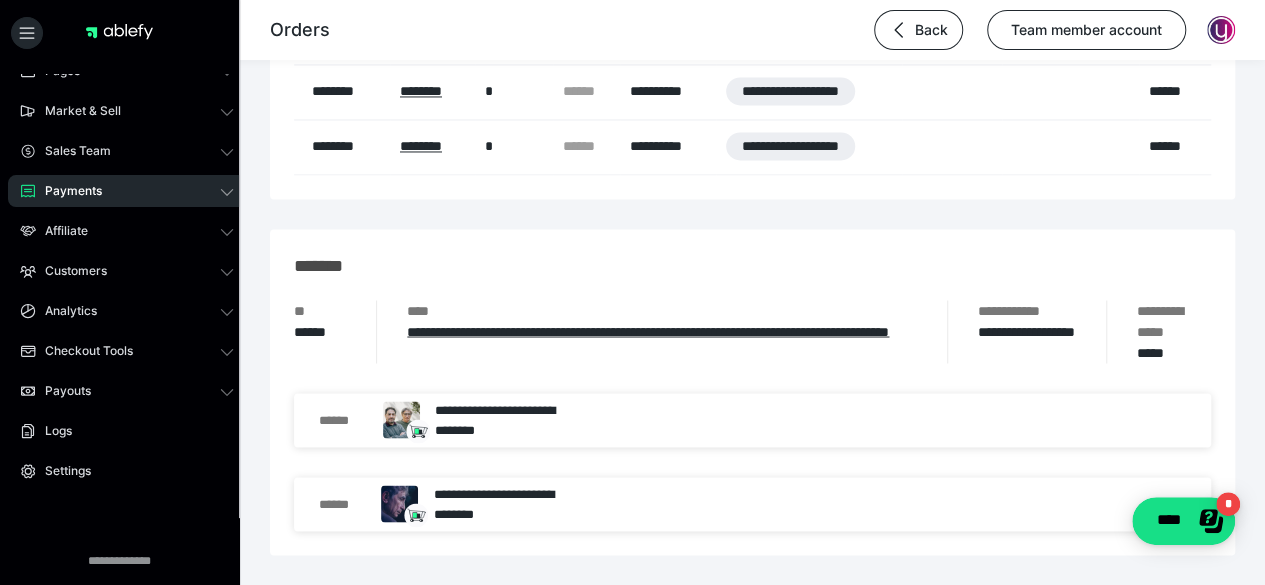 scroll, scrollTop: 1800, scrollLeft: 0, axis: vertical 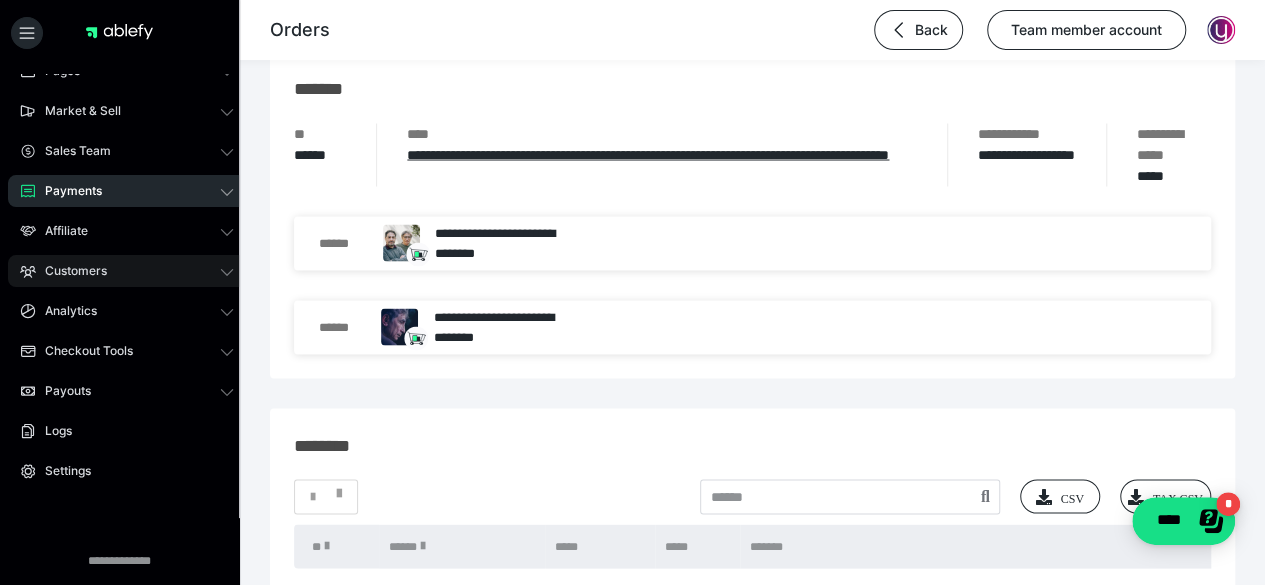 click on "Customers" at bounding box center (69, 271) 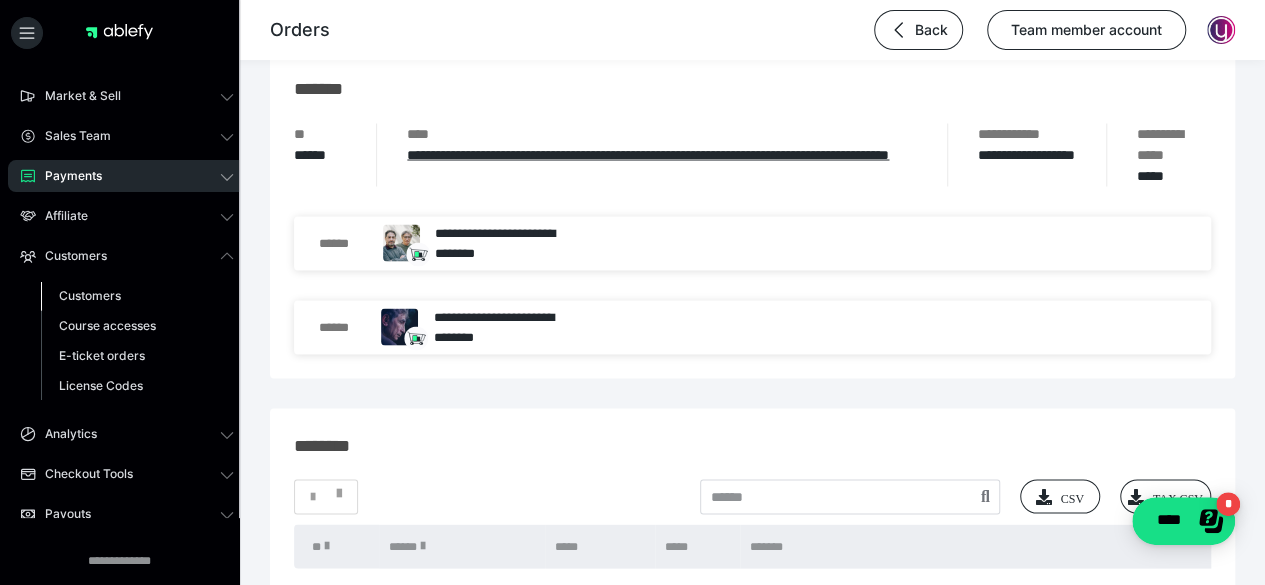 click on "Customers" at bounding box center [90, 295] 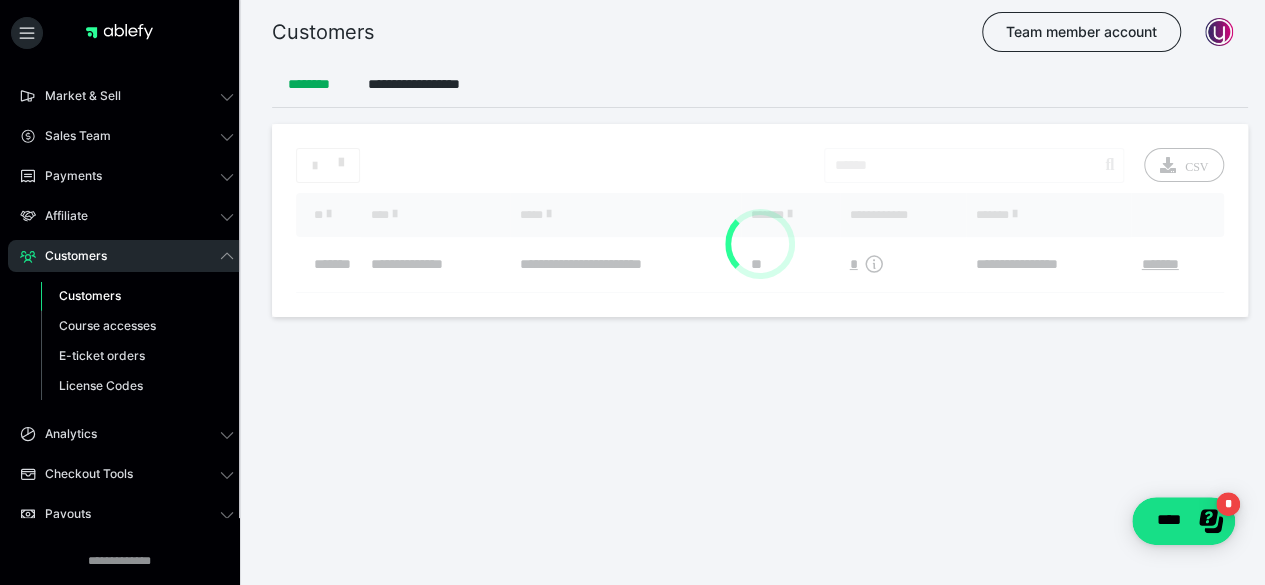 scroll, scrollTop: 0, scrollLeft: 0, axis: both 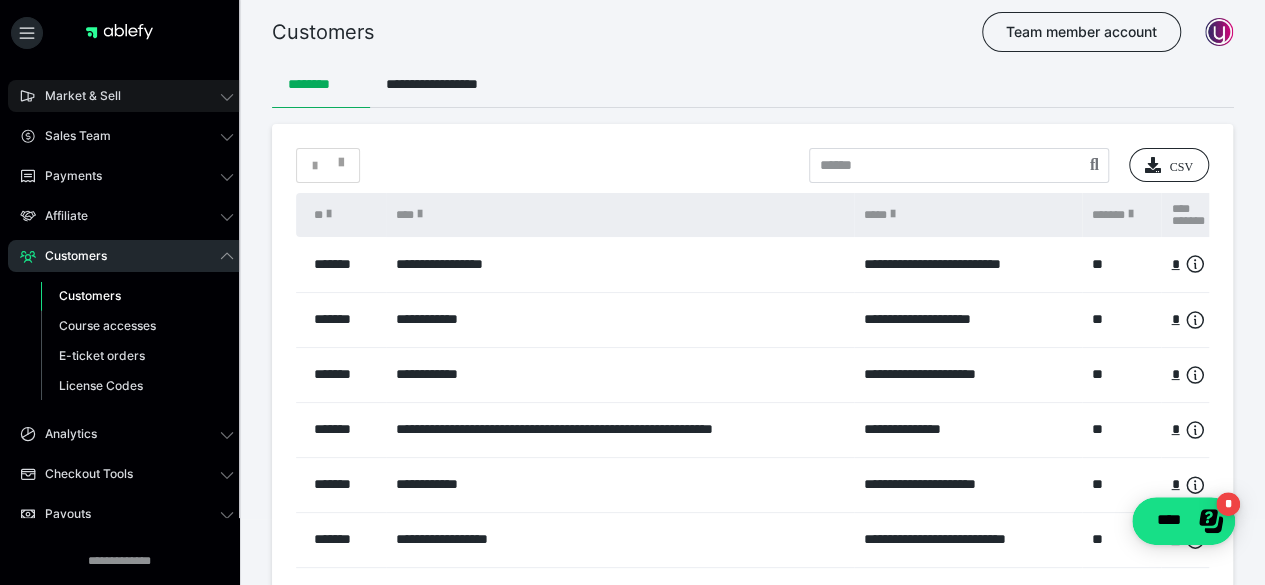 click on "Market & Sell" at bounding box center (76, 96) 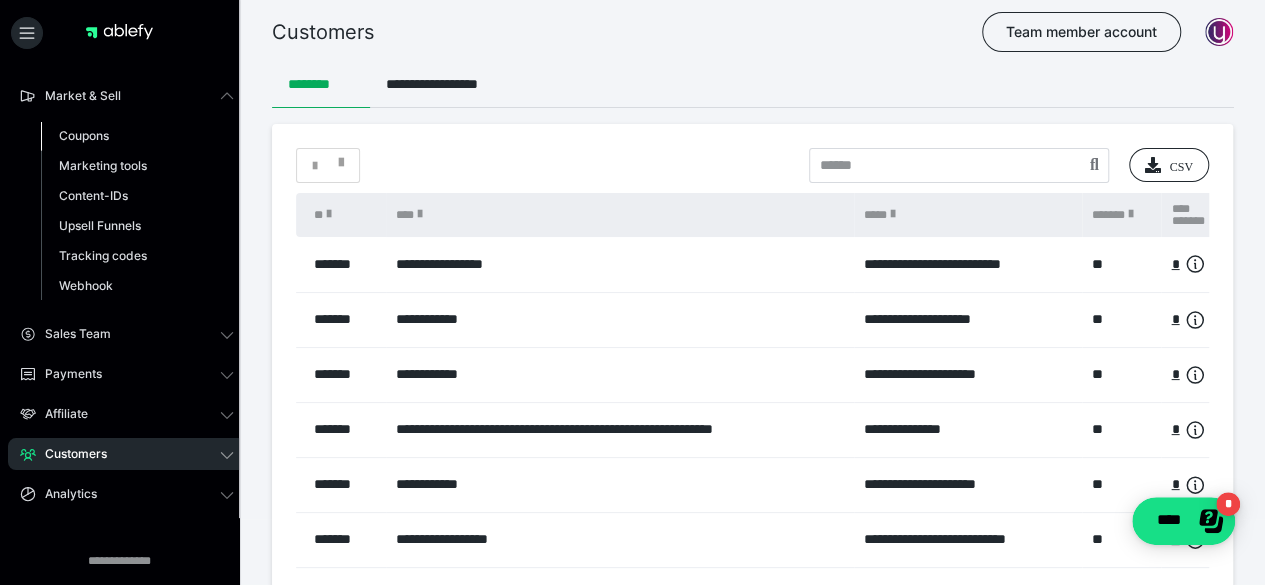 click on "Coupons" at bounding box center [84, 135] 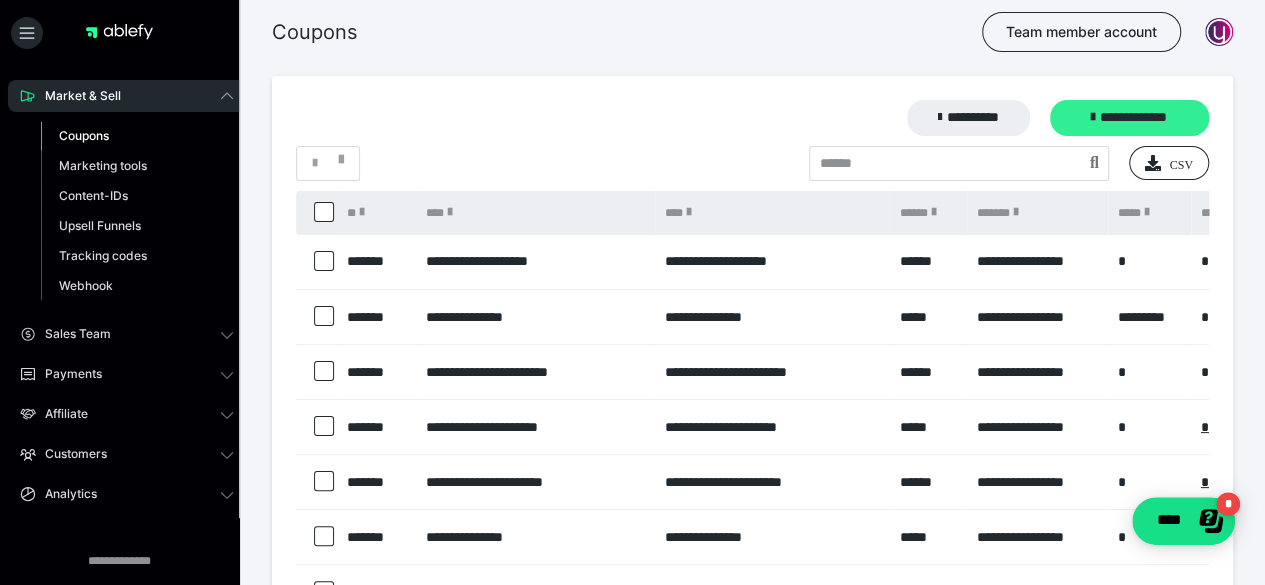 click on "**********" at bounding box center [1129, 118] 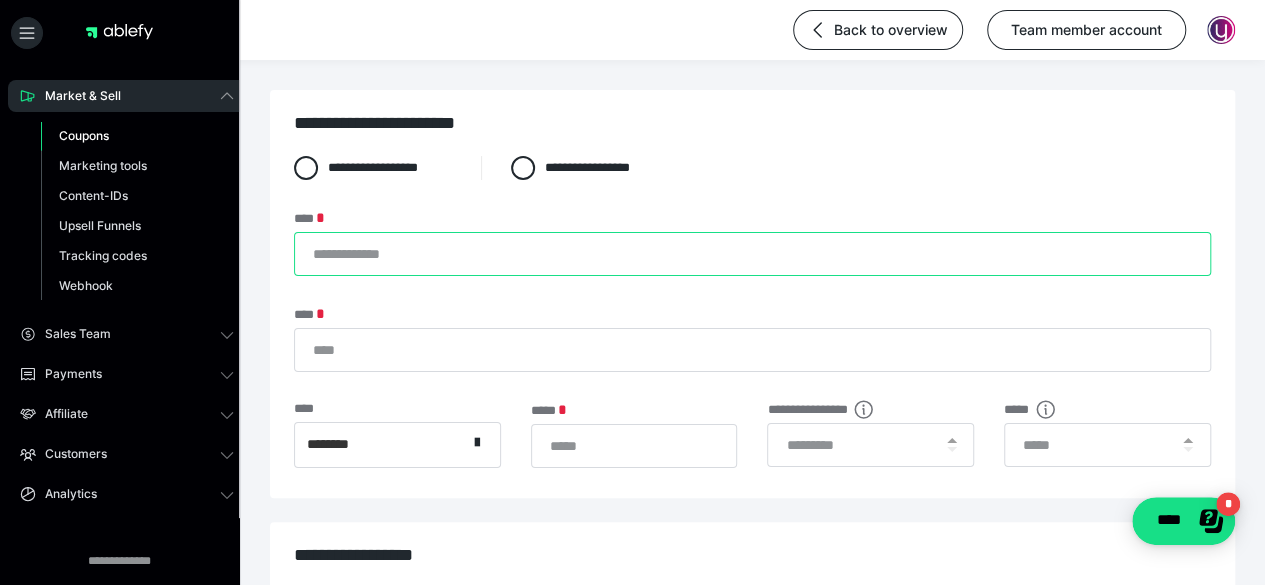 click on "****" at bounding box center [752, 254] 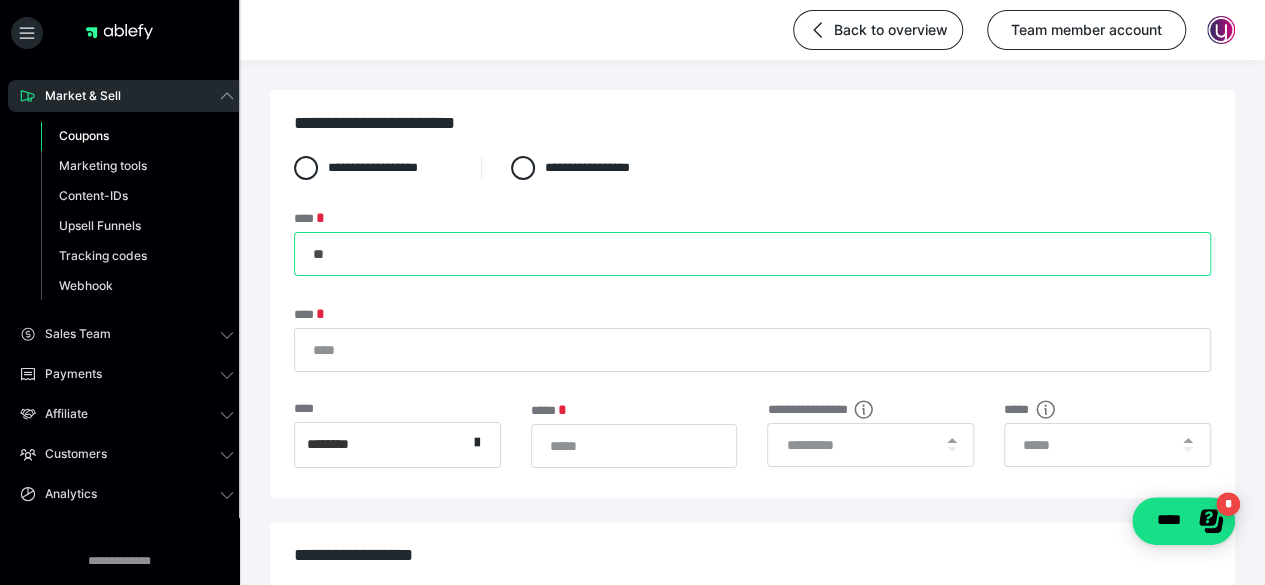 type on "*" 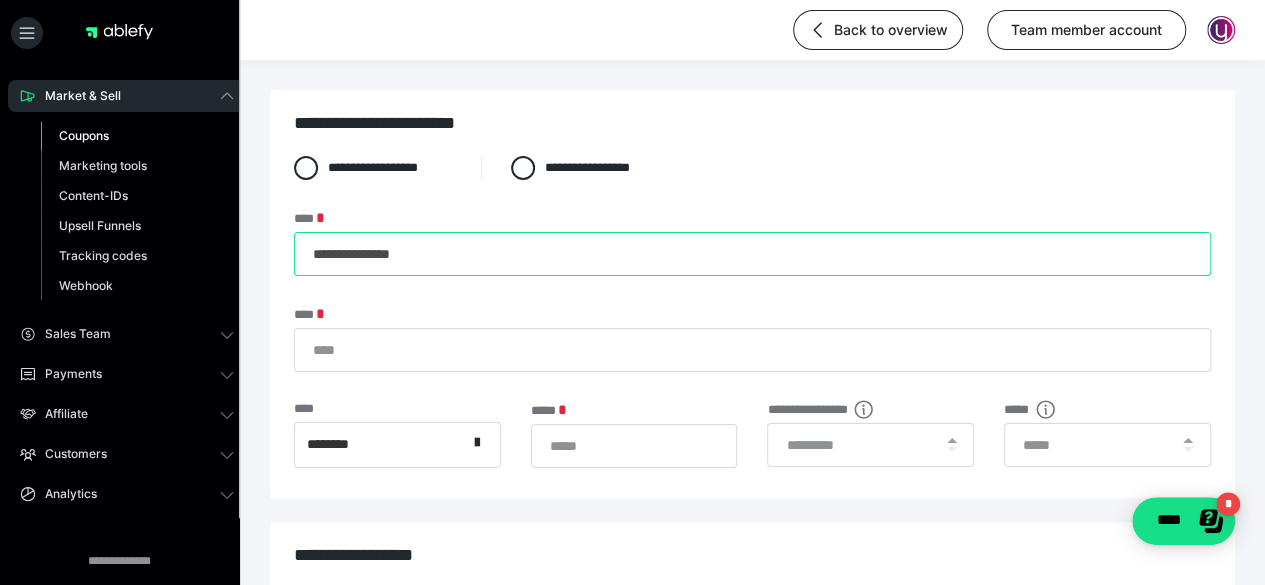 drag, startPoint x: 313, startPoint y: 249, endPoint x: 518, endPoint y: 265, distance: 205.62344 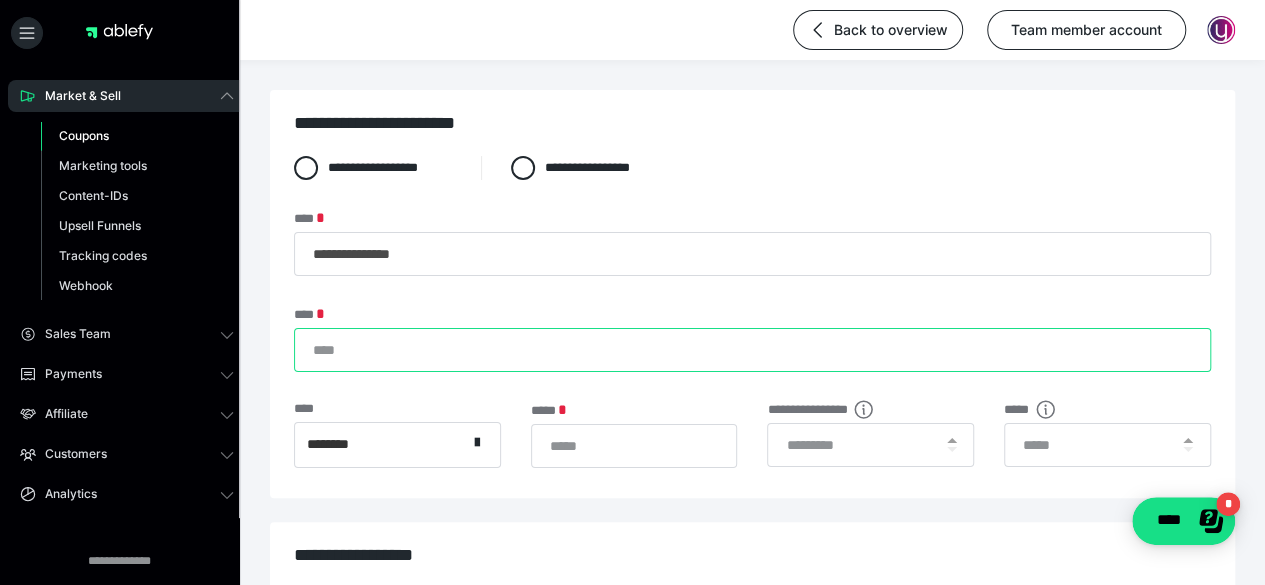 click on "****" at bounding box center (752, 350) 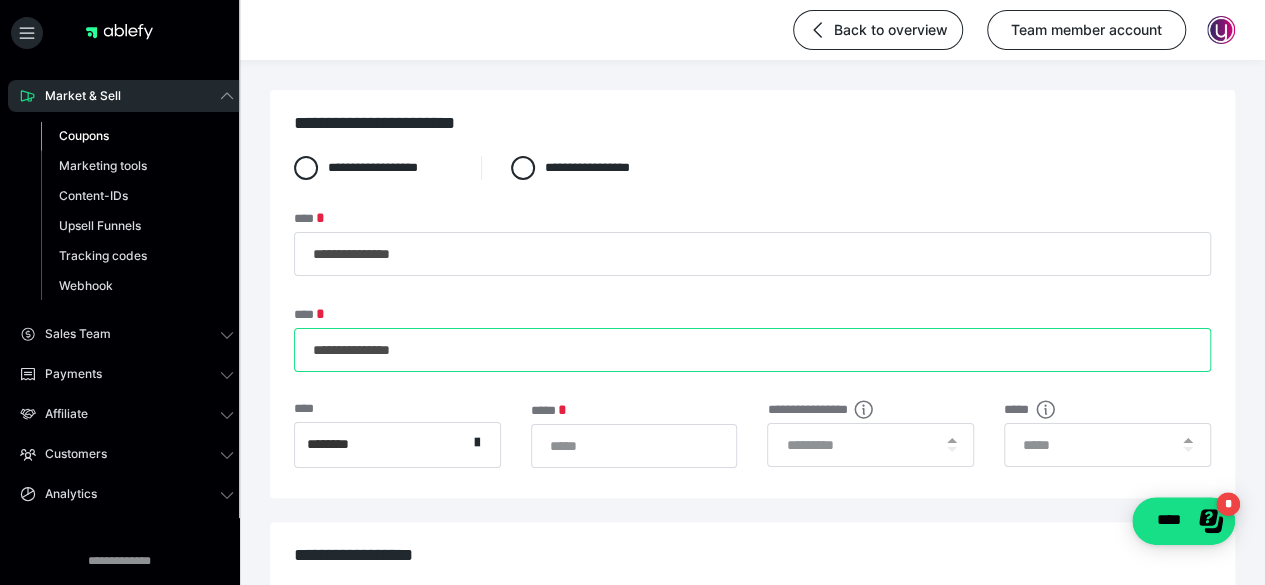 type on "**********" 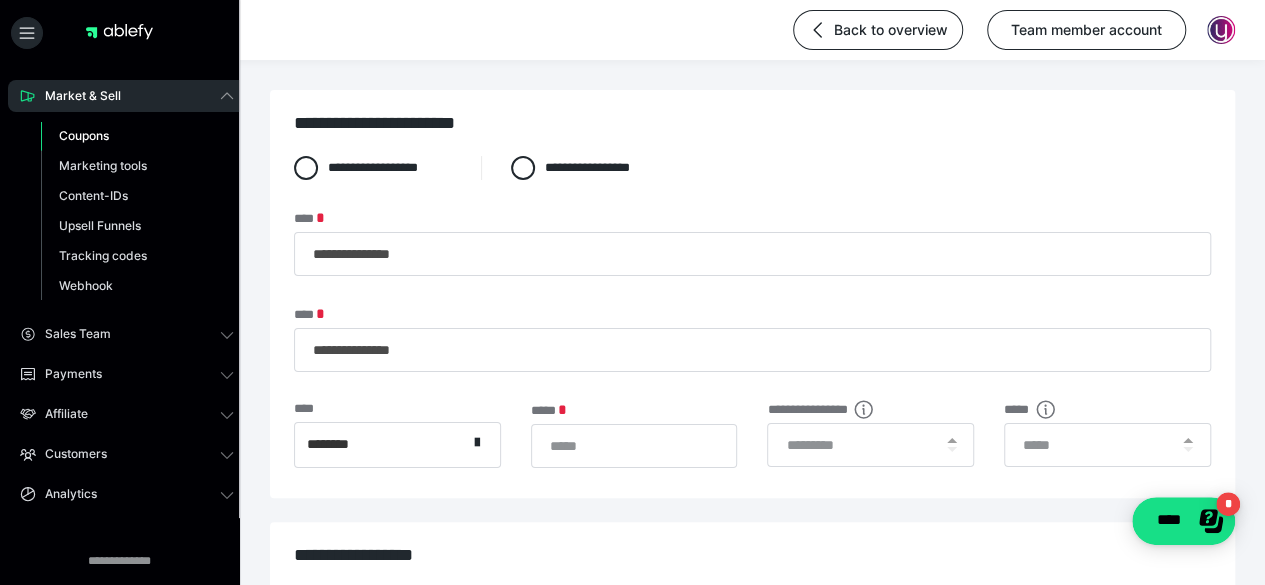 click at bounding box center (951, 445) 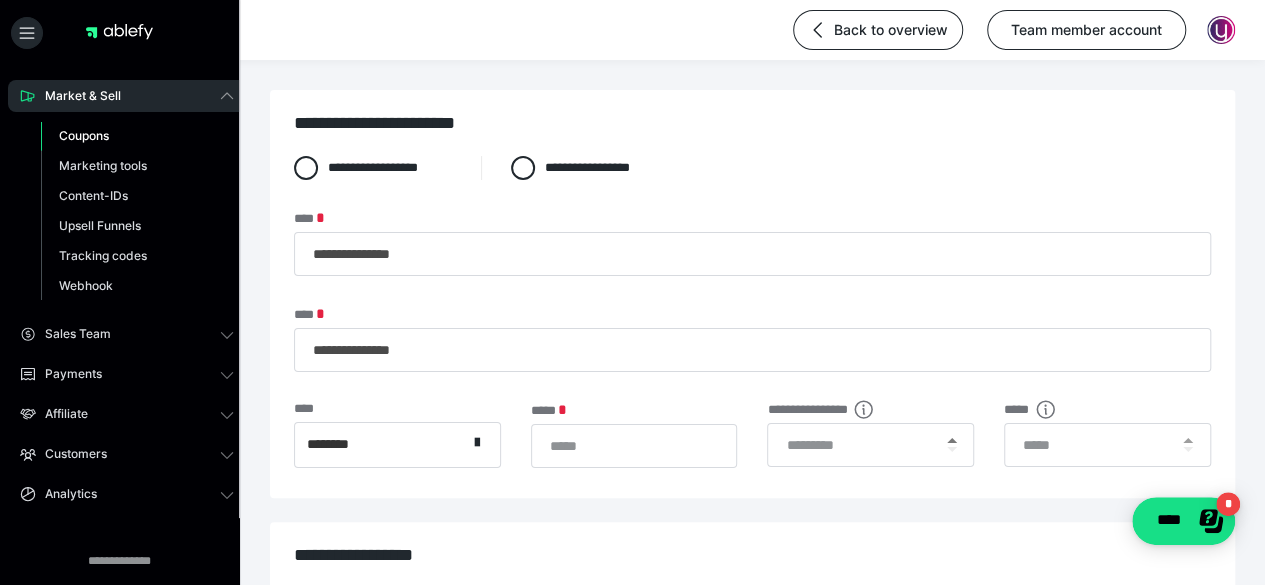 click at bounding box center [951, 445] 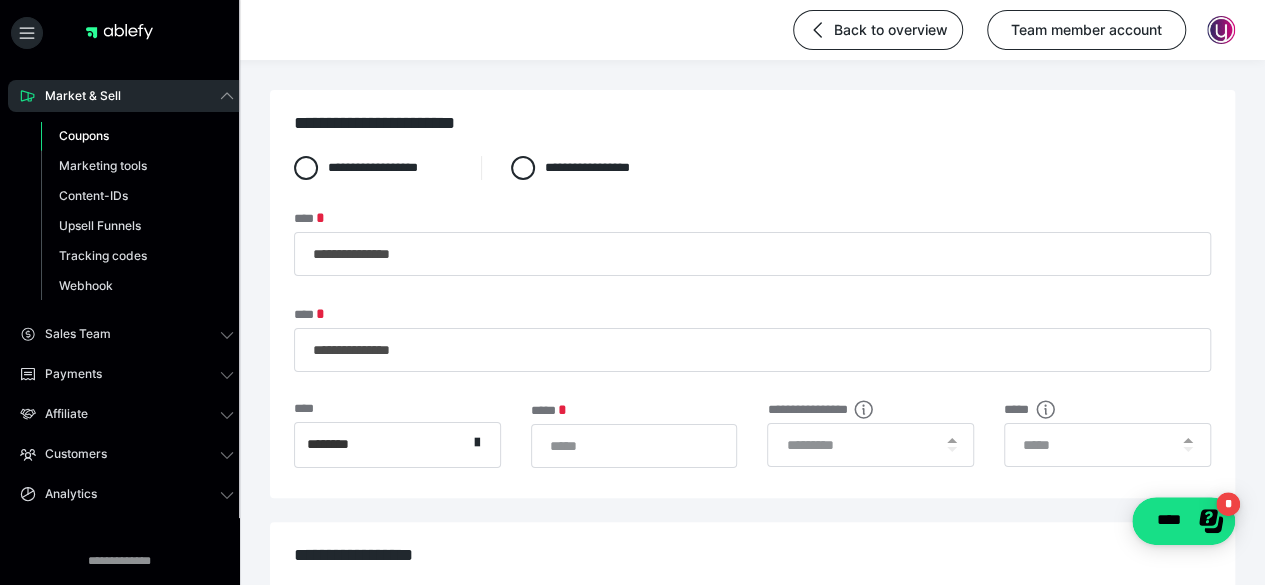 type on "*" 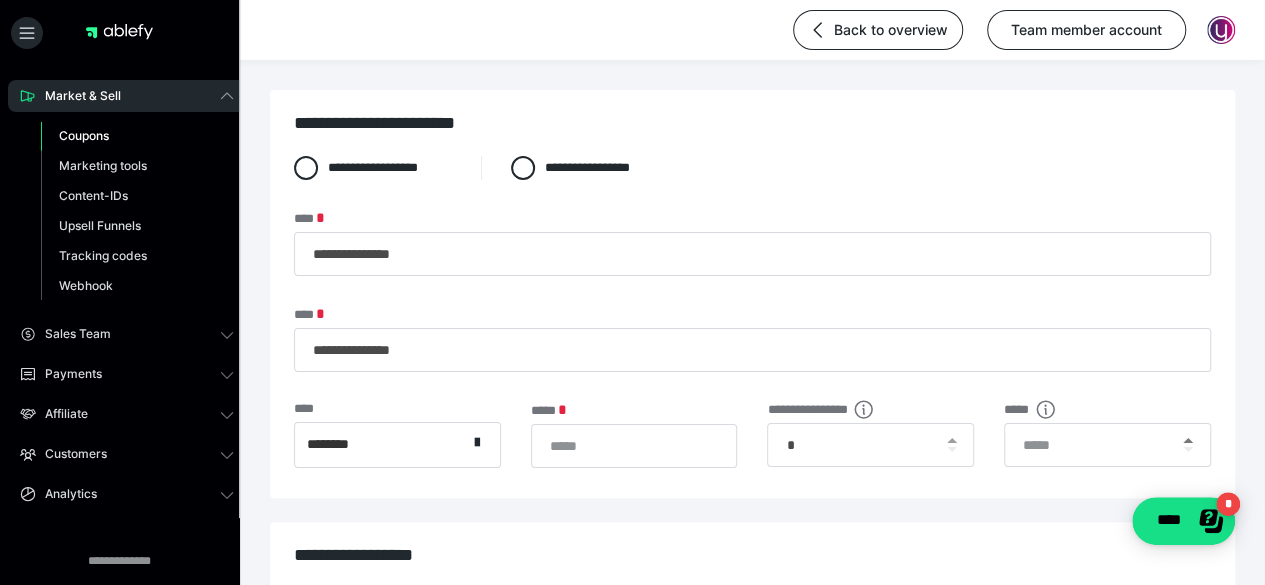 click at bounding box center [1188, 440] 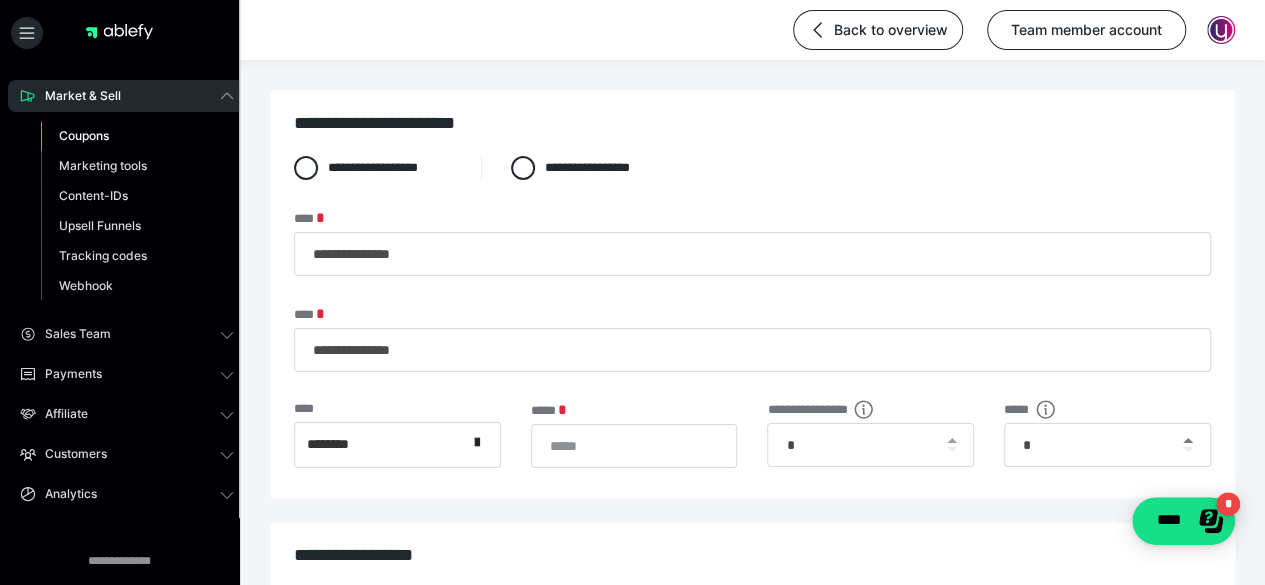 click at bounding box center [1188, 440] 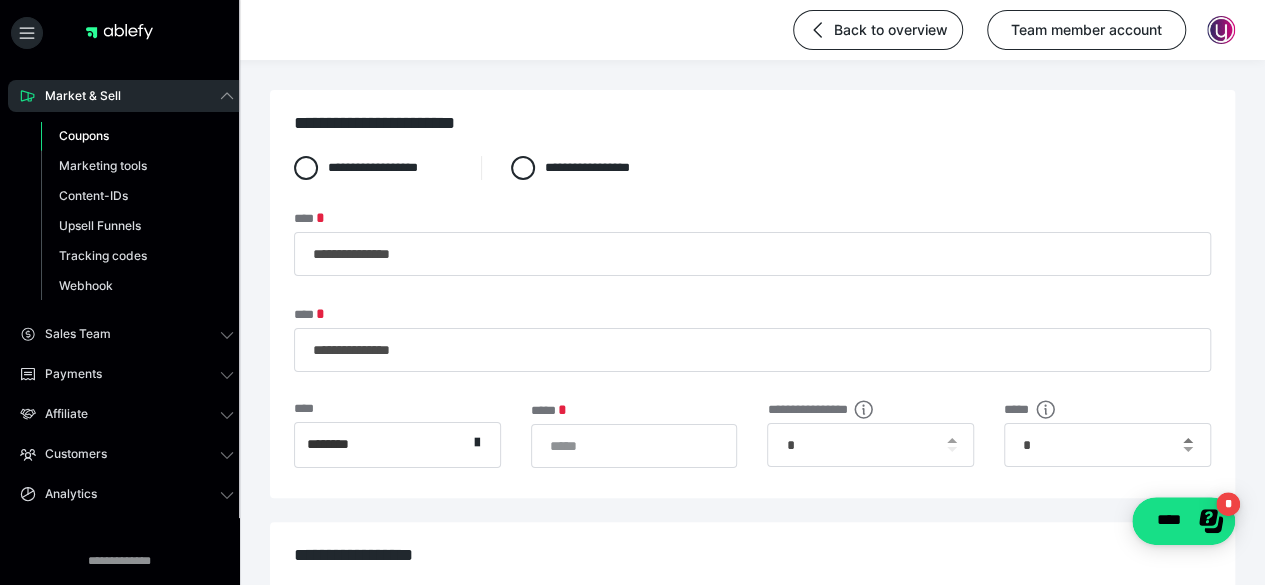 click at bounding box center (1188, 440) 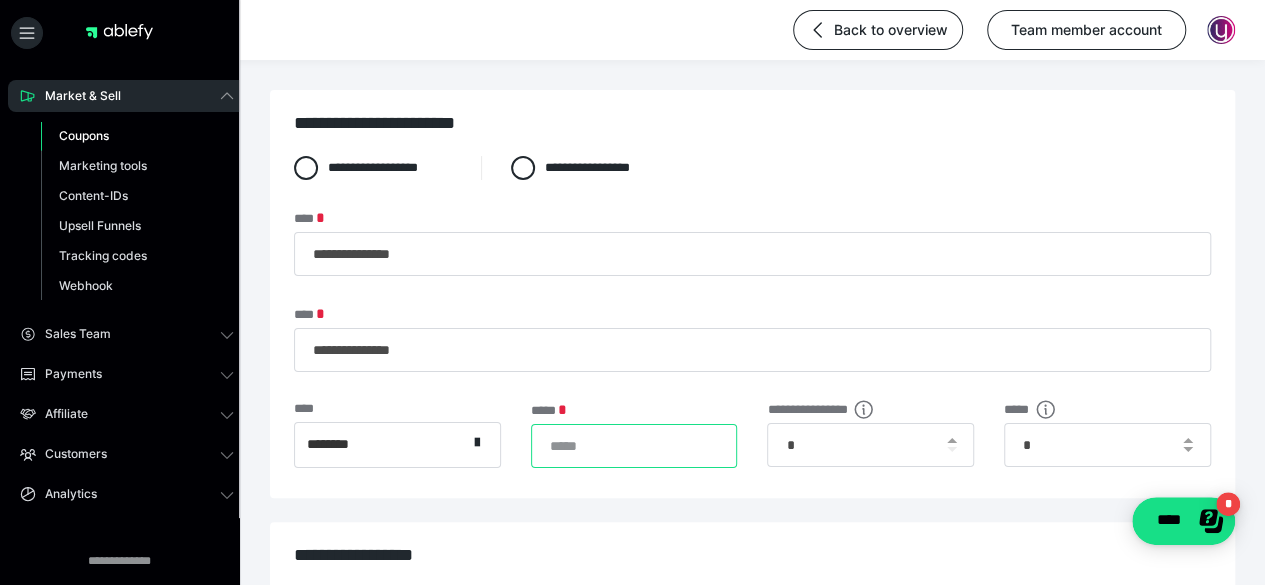 click on "*" at bounding box center [634, 446] 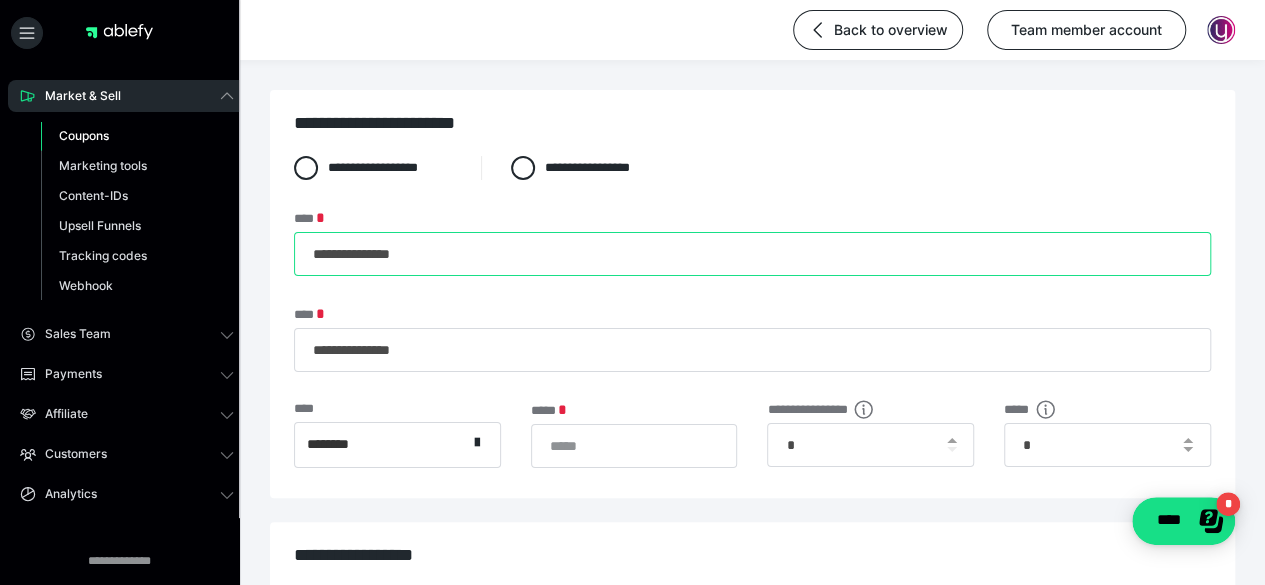 click on "**********" at bounding box center [752, 254] 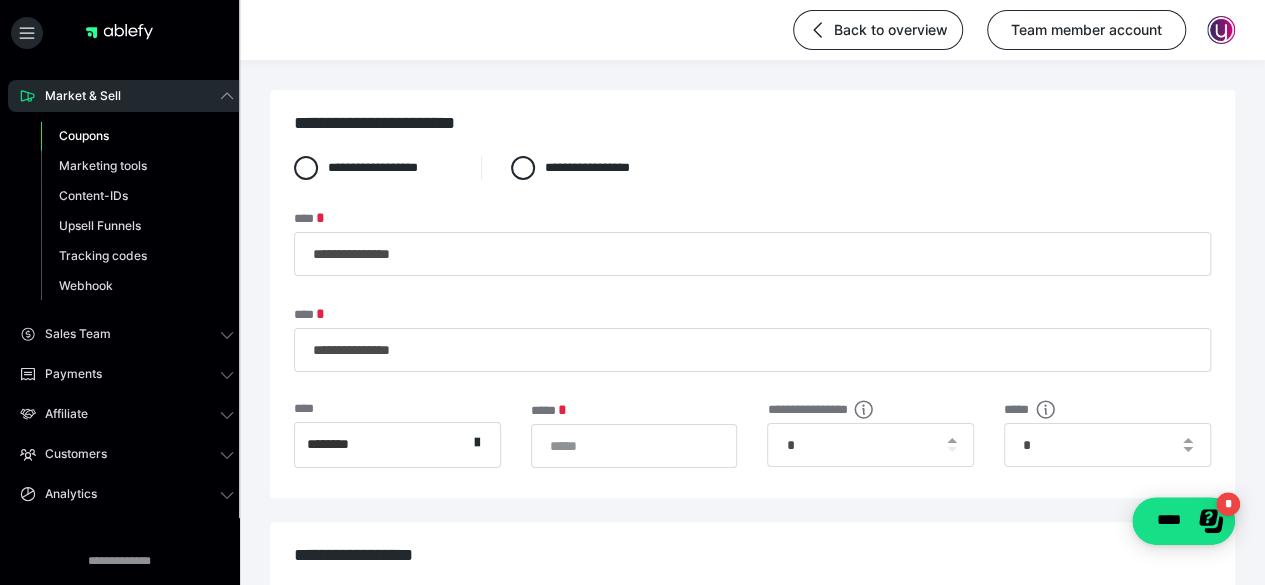 click on "**********" at bounding box center [752, 294] 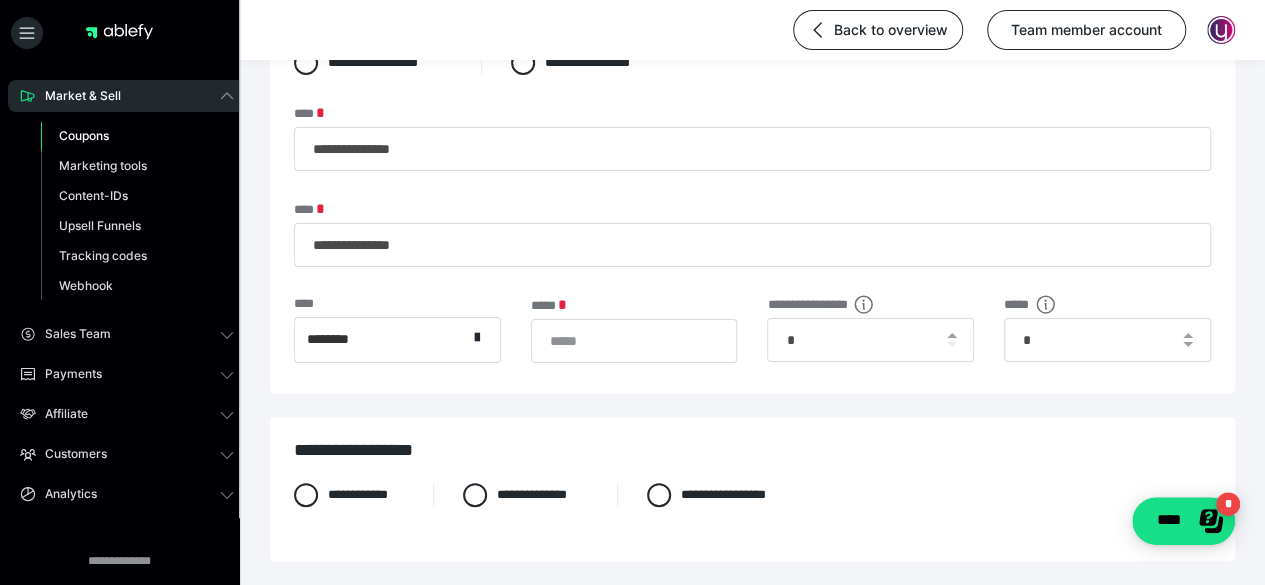 scroll, scrollTop: 300, scrollLeft: 0, axis: vertical 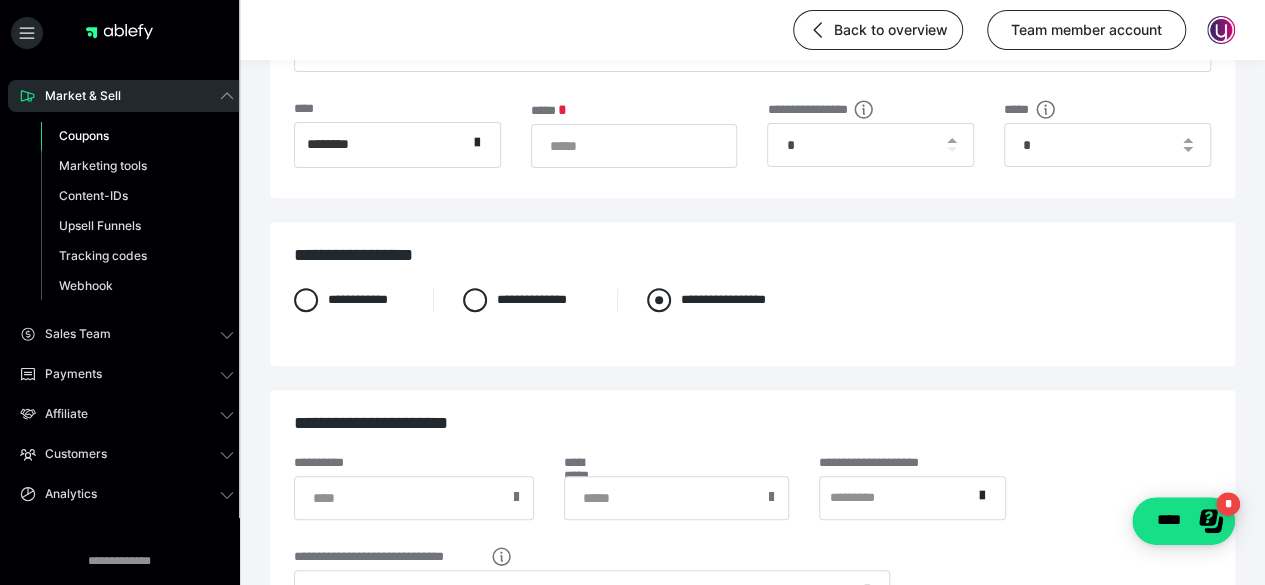 click at bounding box center [659, 300] 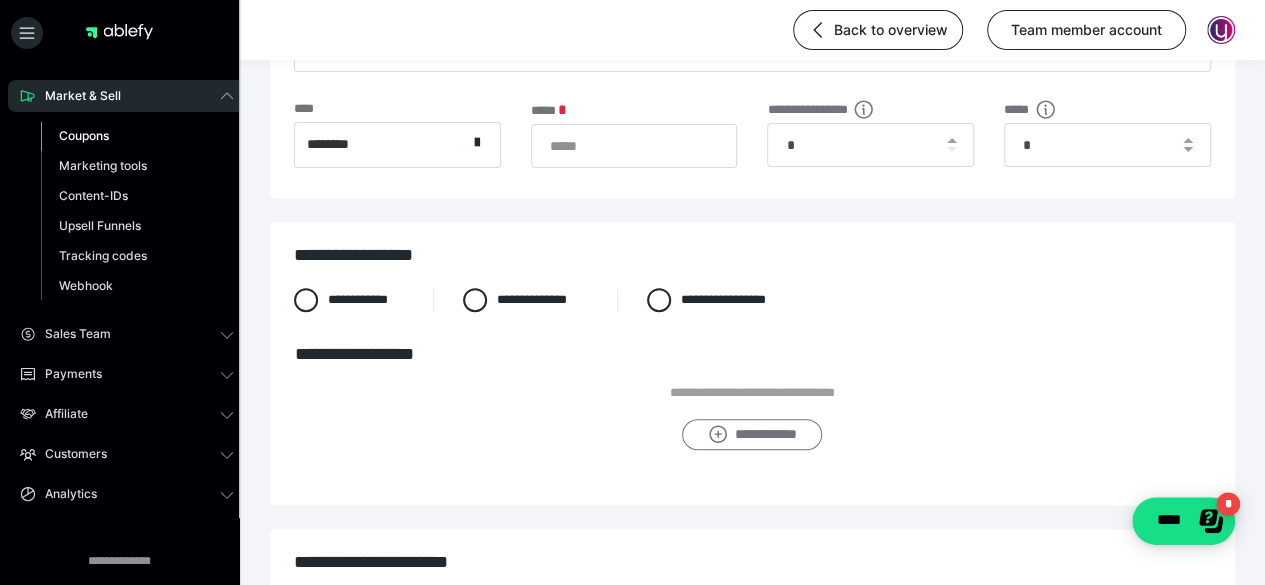click on "**********" at bounding box center (752, 434) 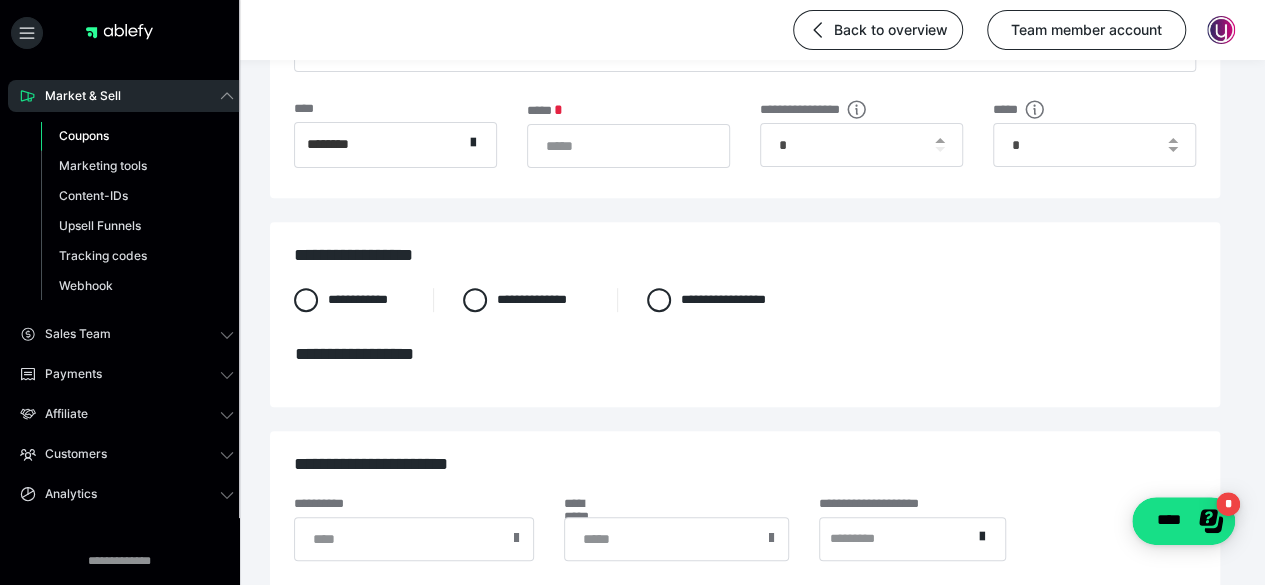 scroll, scrollTop: 0, scrollLeft: 0, axis: both 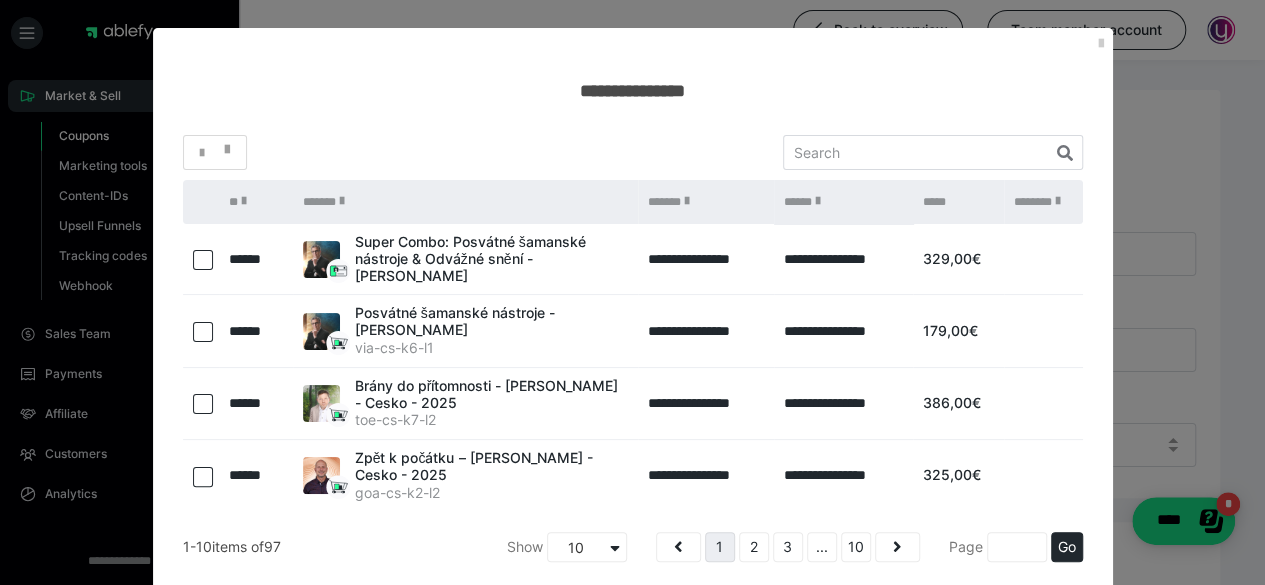 click at bounding box center [203, 404] 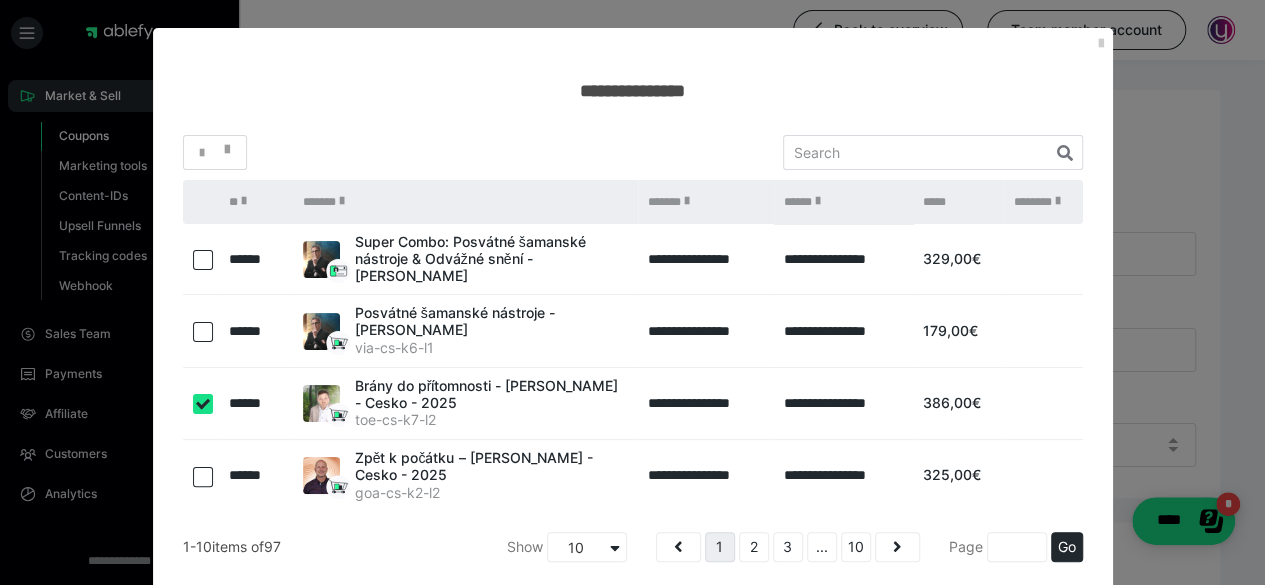 scroll, scrollTop: 100, scrollLeft: 0, axis: vertical 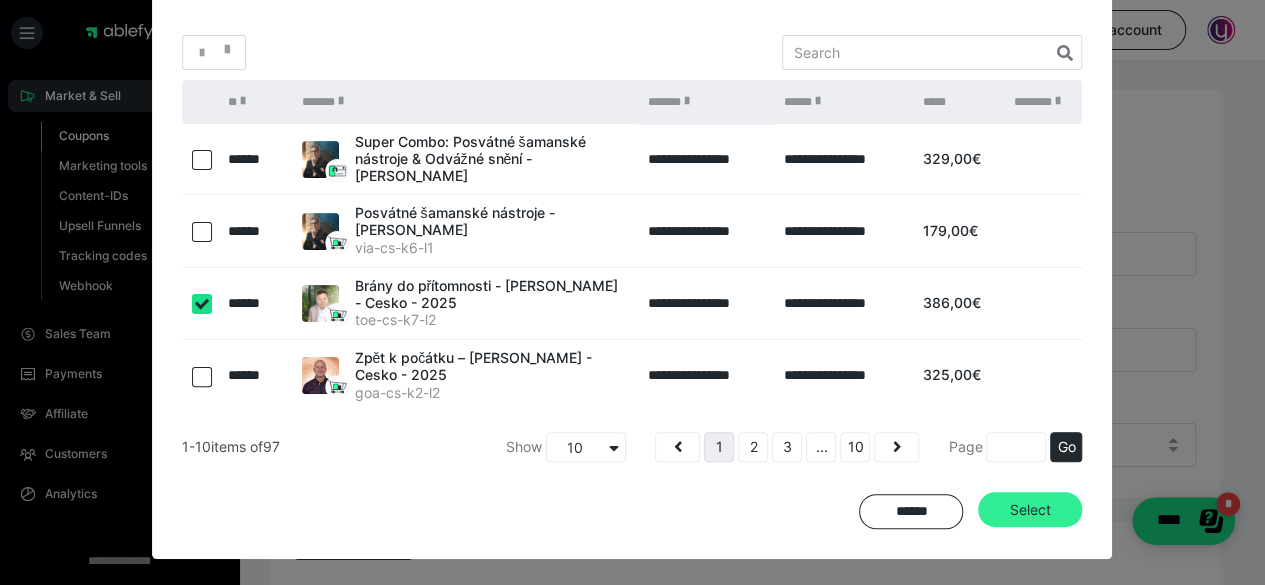 click on "Select" at bounding box center [1030, 510] 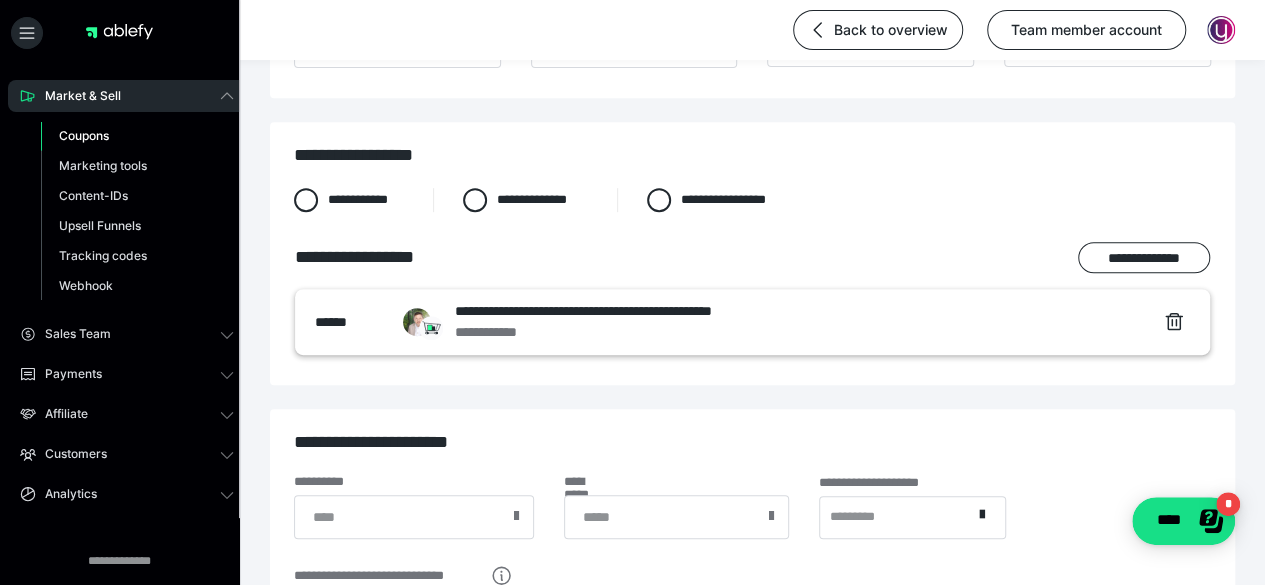 scroll, scrollTop: 777, scrollLeft: 0, axis: vertical 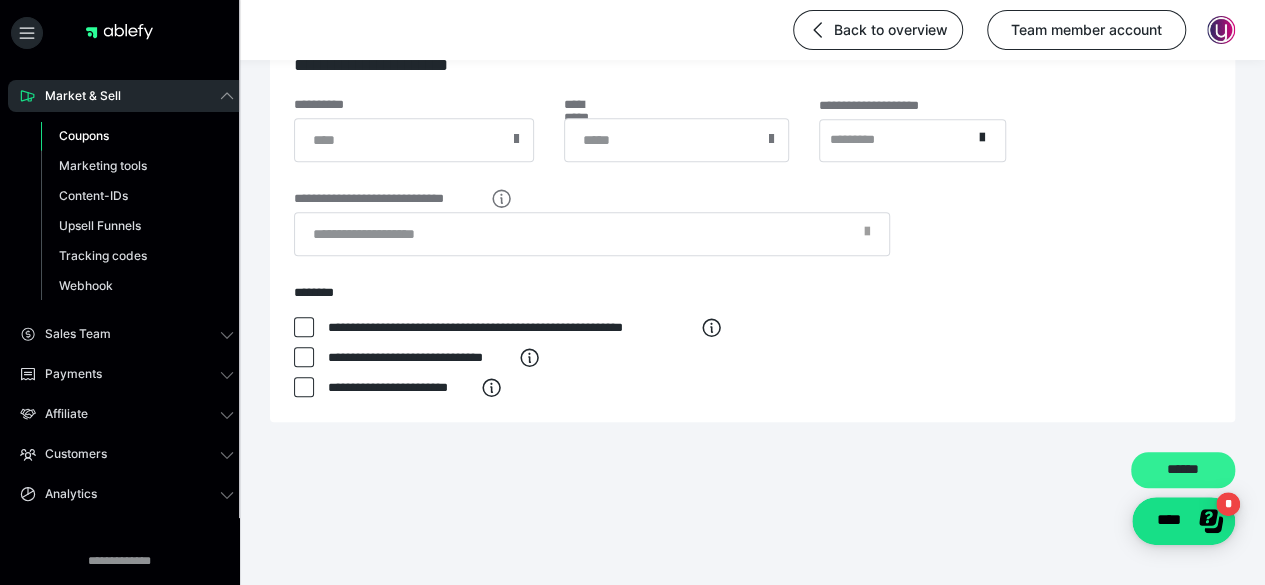 click on "******" at bounding box center (1183, 470) 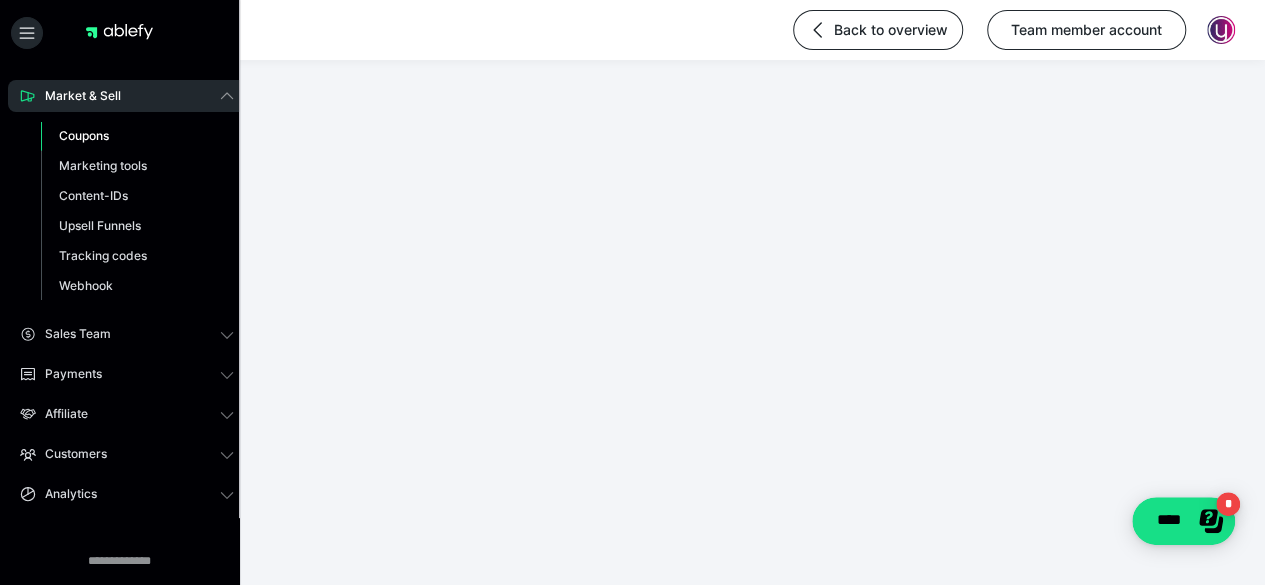 scroll, scrollTop: 190, scrollLeft: 0, axis: vertical 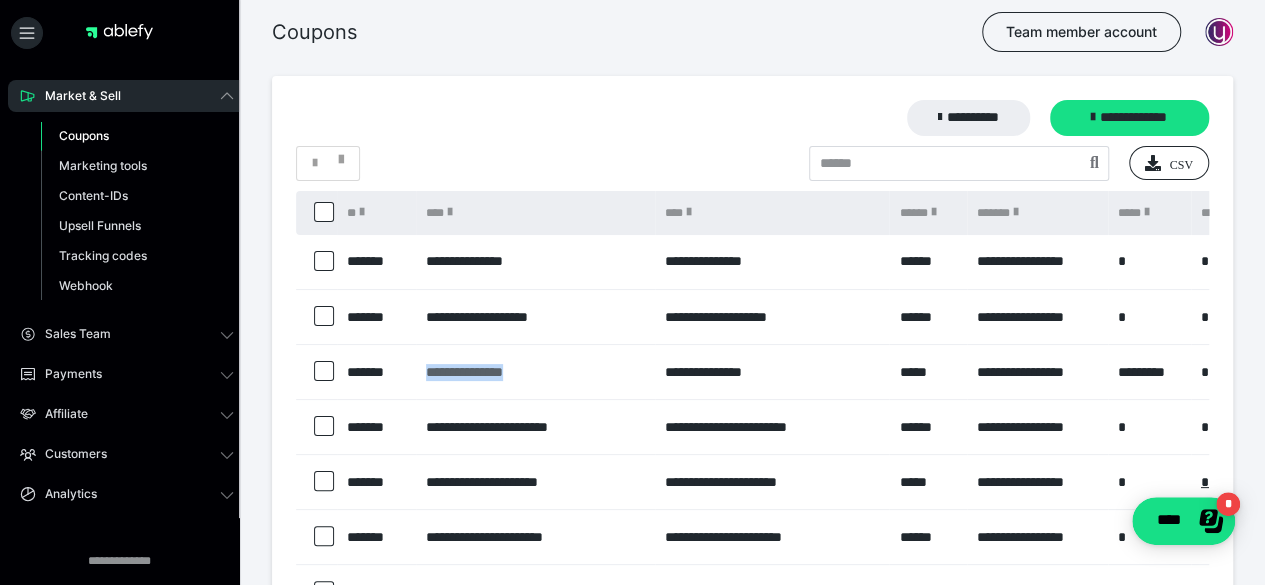 drag, startPoint x: 420, startPoint y: 370, endPoint x: 558, endPoint y: 378, distance: 138.23169 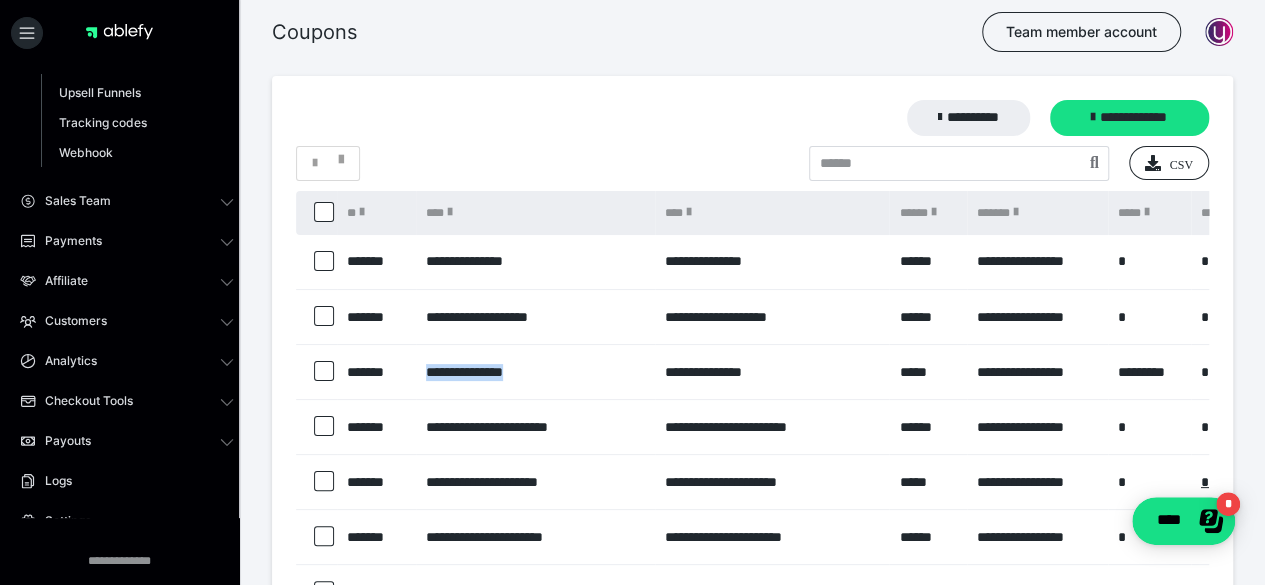 scroll, scrollTop: 352, scrollLeft: 0, axis: vertical 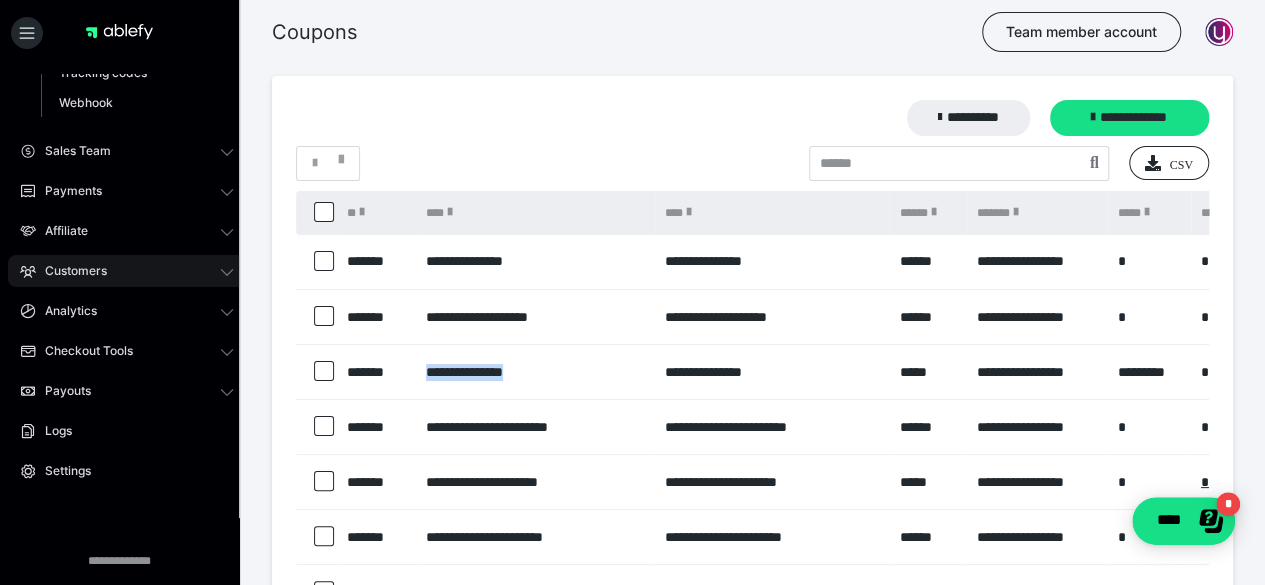 click on "Customers" at bounding box center [69, 271] 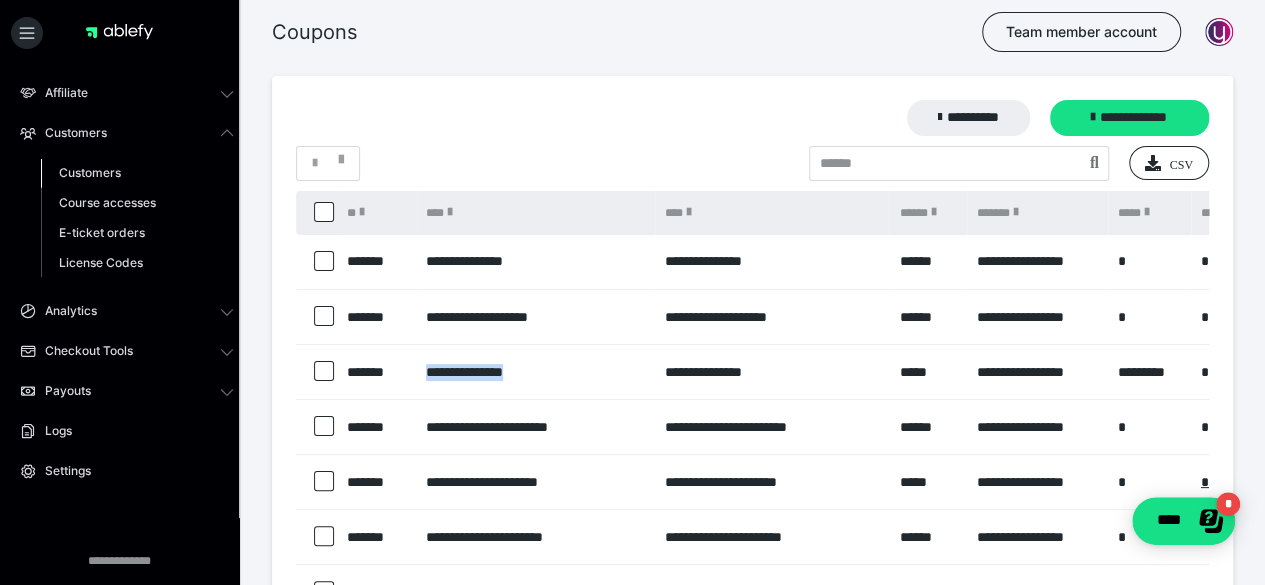 scroll, scrollTop: 292, scrollLeft: 0, axis: vertical 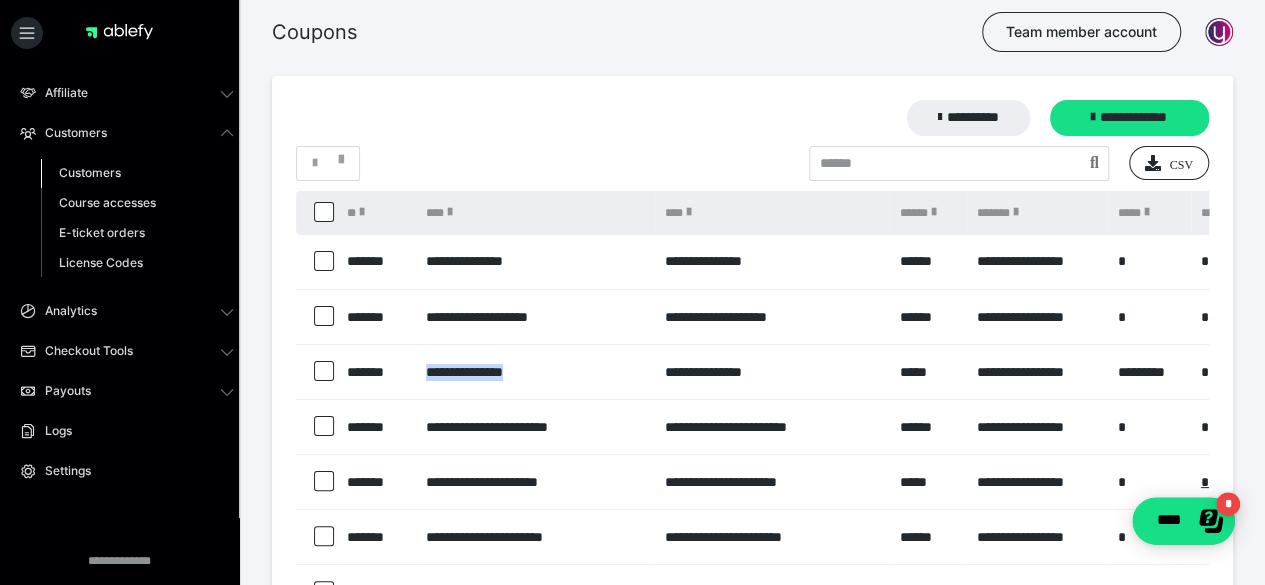 click on "Customers" at bounding box center [90, 172] 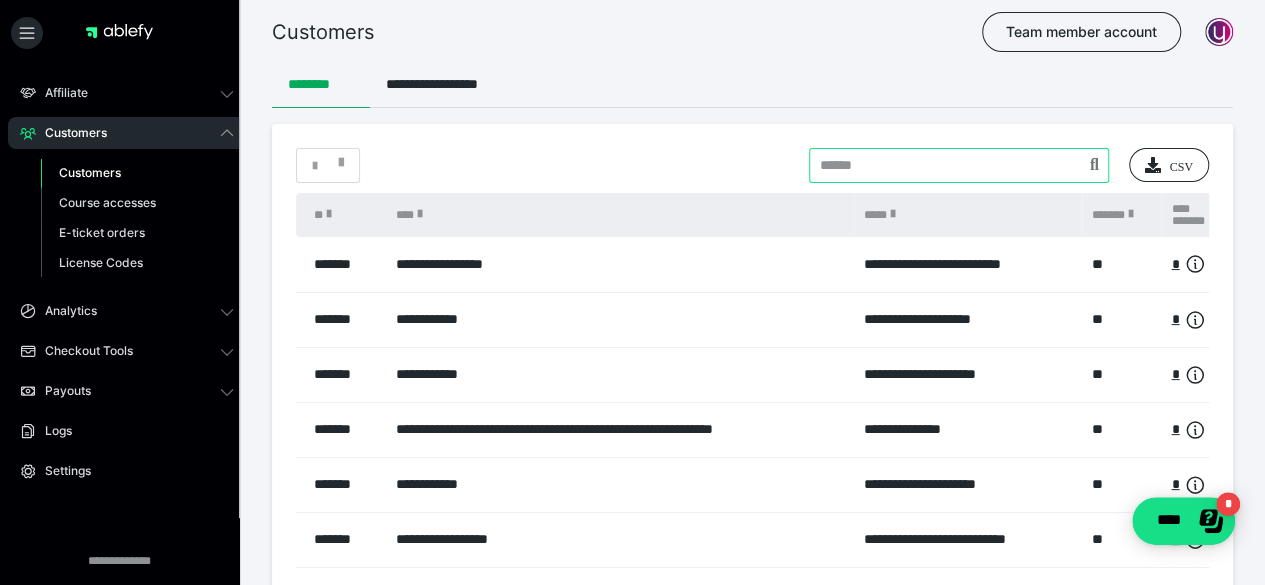 click at bounding box center [959, 165] 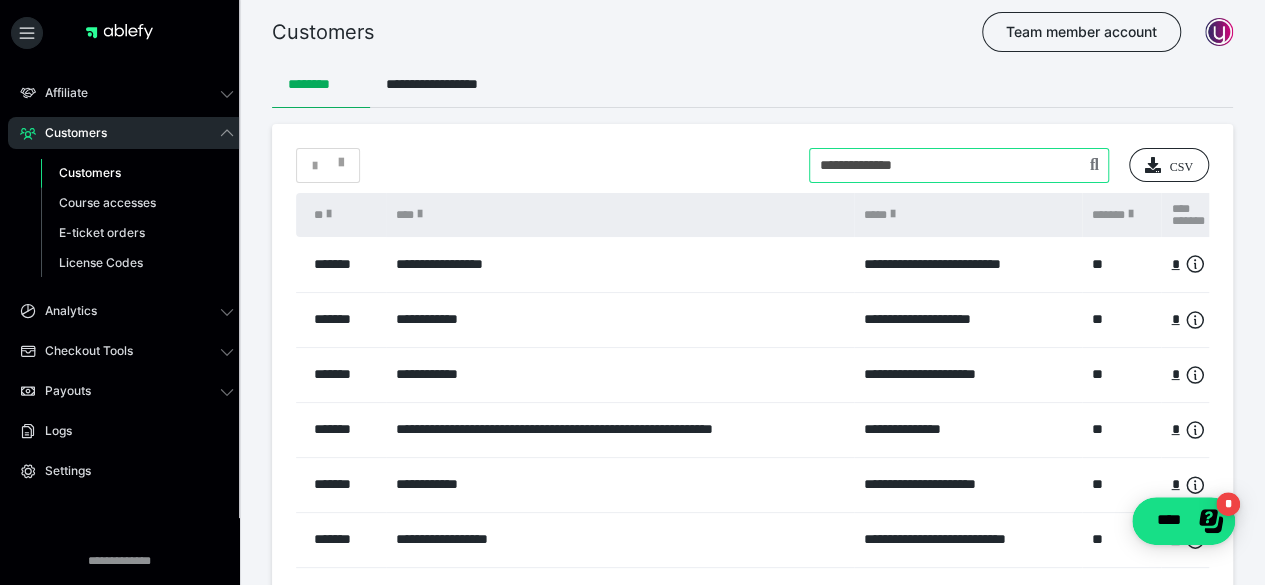 type on "**********" 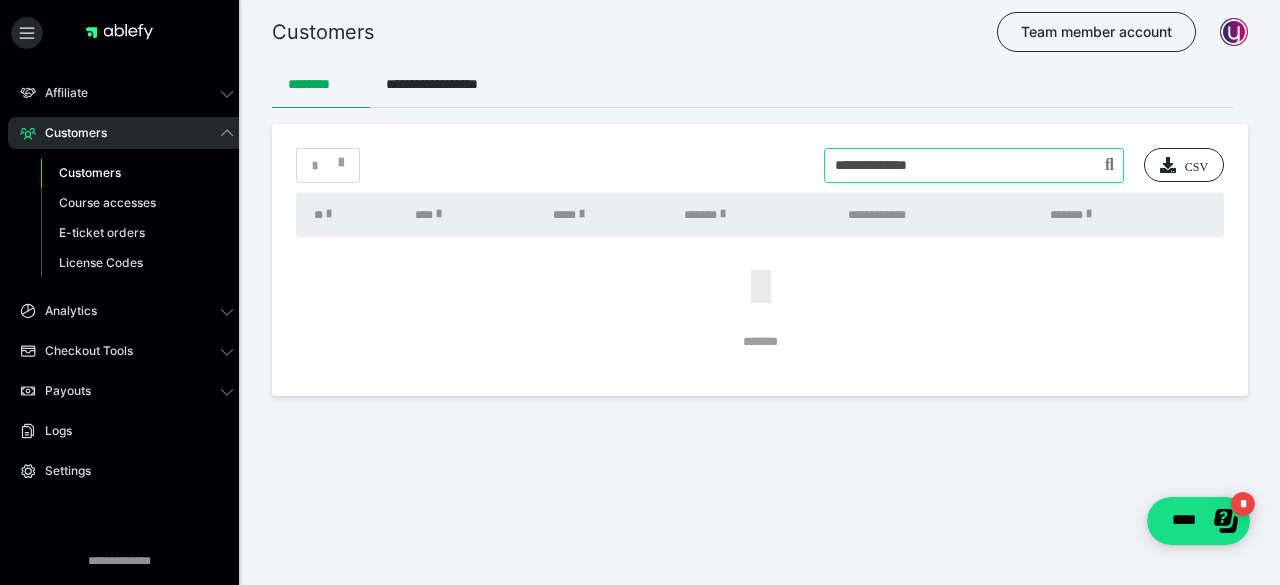 drag, startPoint x: 961, startPoint y: 180, endPoint x: 795, endPoint y: 192, distance: 166.43317 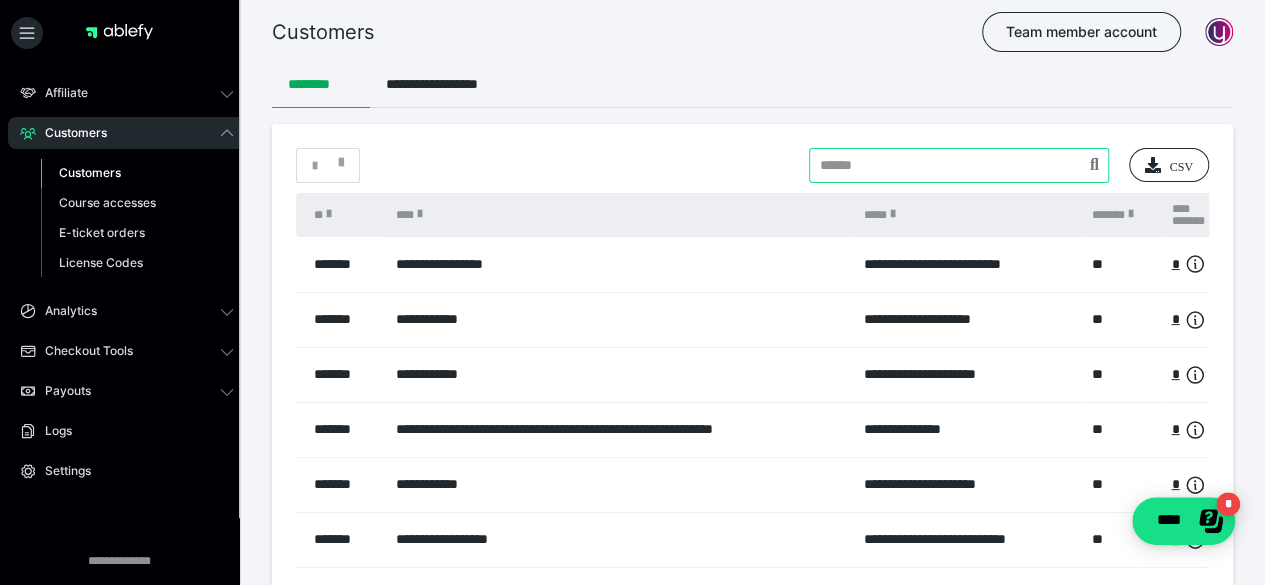 click at bounding box center (959, 165) 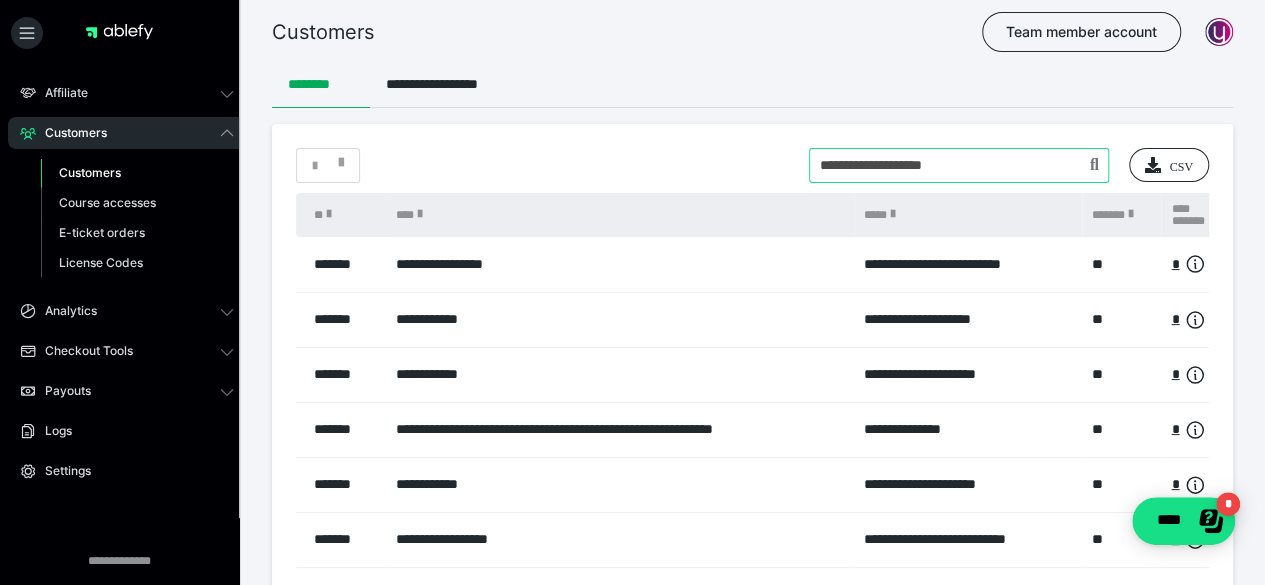 type on "**********" 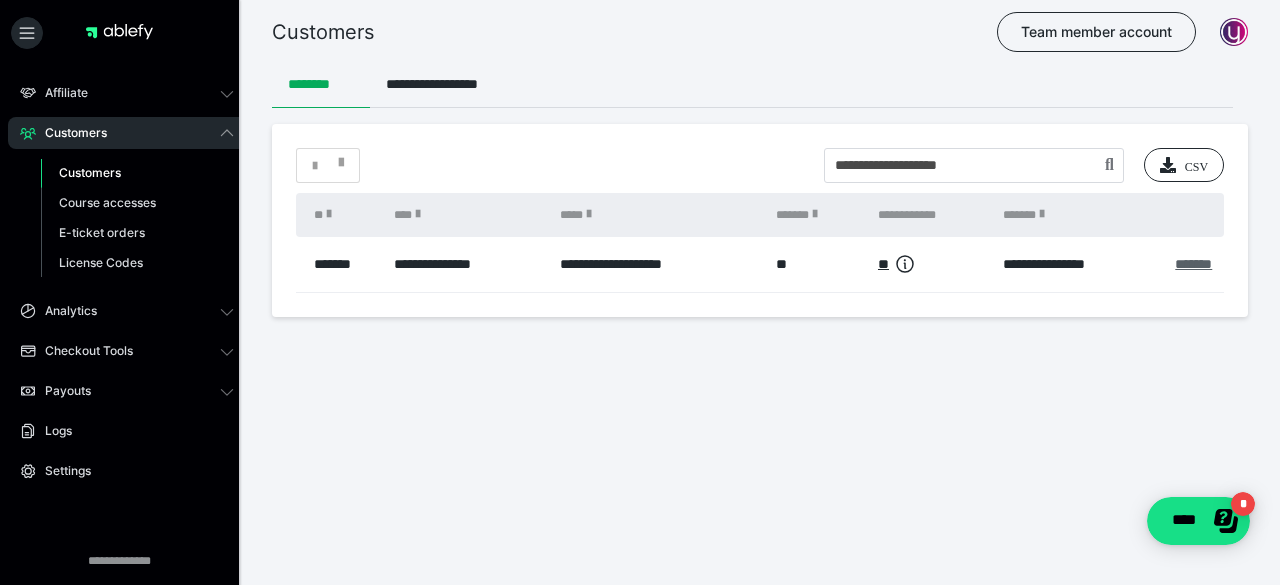click on "*******" at bounding box center [1193, 264] 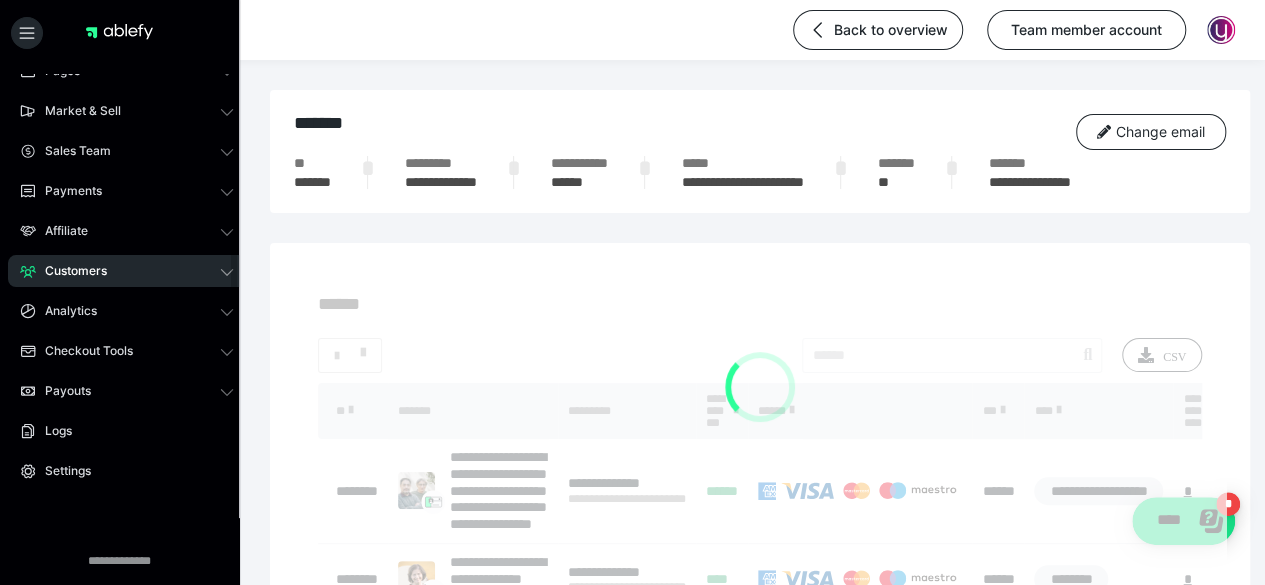 scroll, scrollTop: 154, scrollLeft: 0, axis: vertical 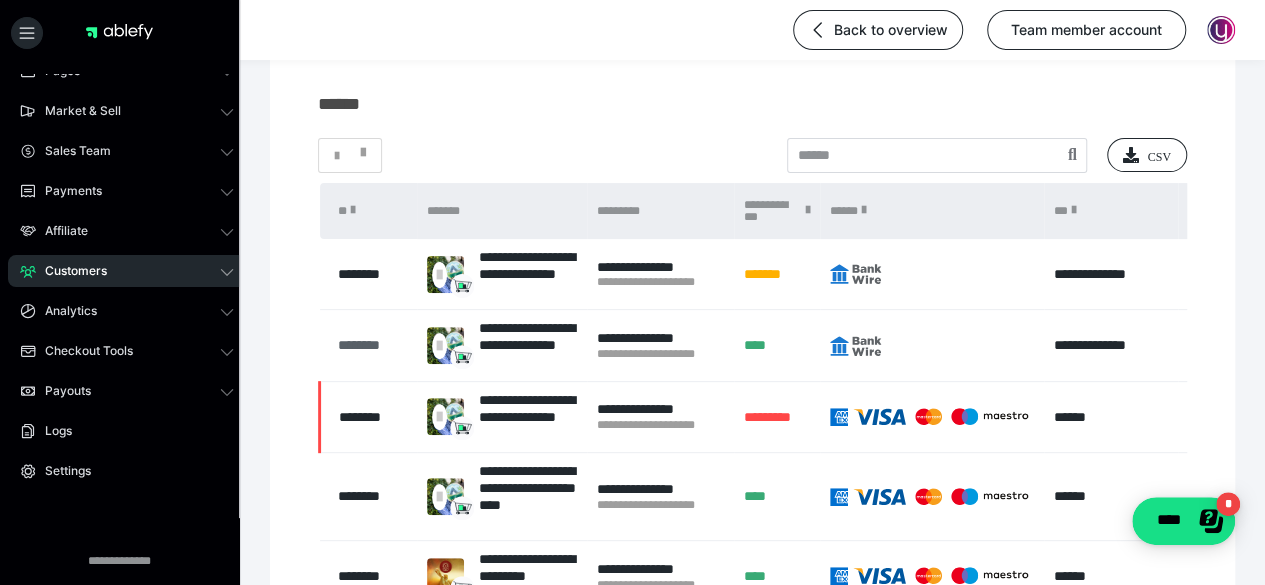 click on "********" at bounding box center [372, 345] 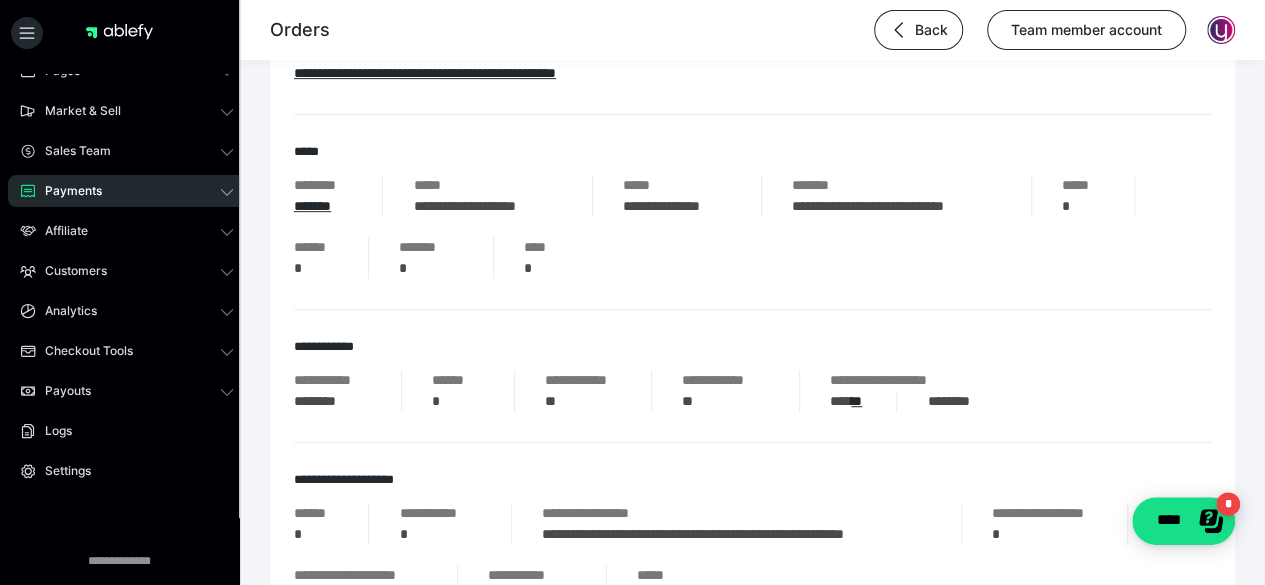 scroll, scrollTop: 400, scrollLeft: 0, axis: vertical 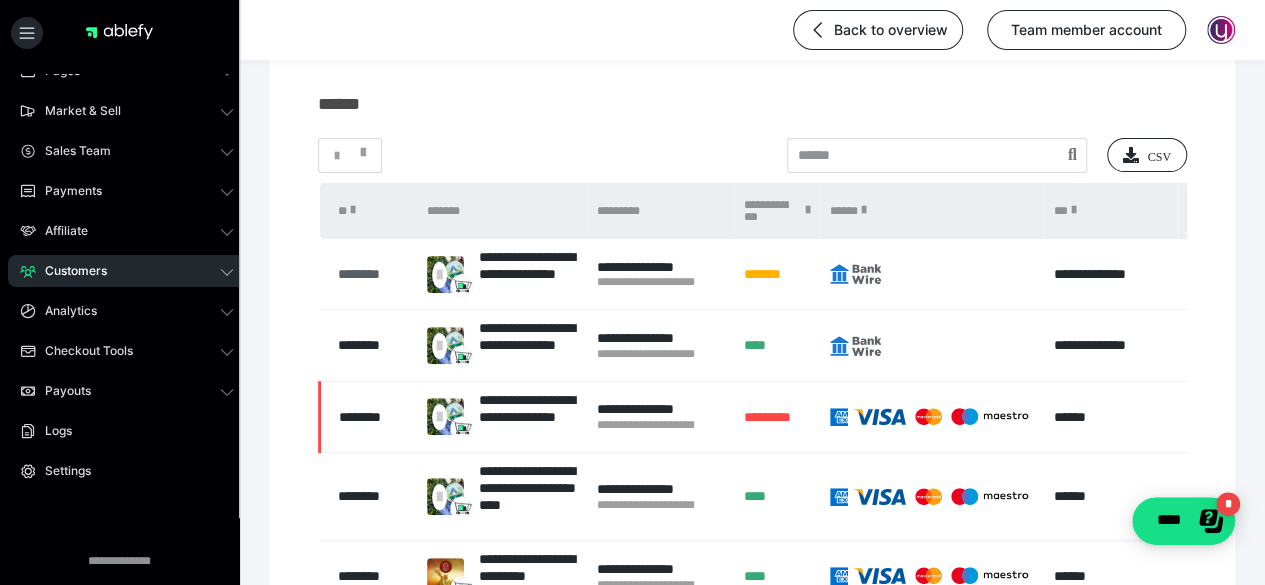 click on "********" at bounding box center (372, 274) 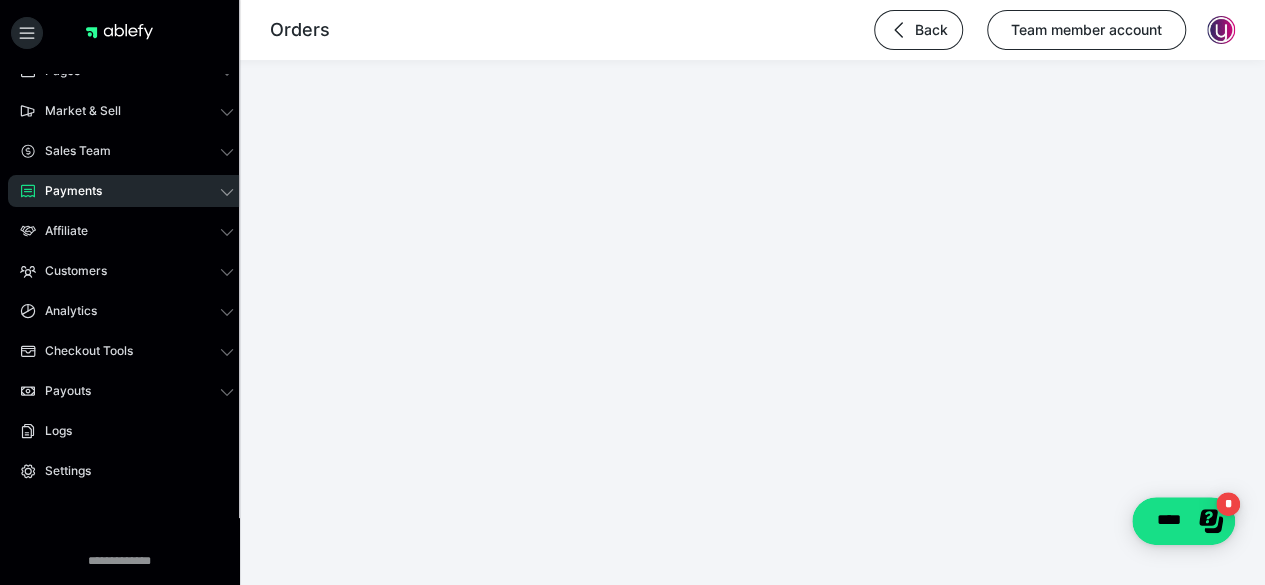 scroll, scrollTop: 0, scrollLeft: 0, axis: both 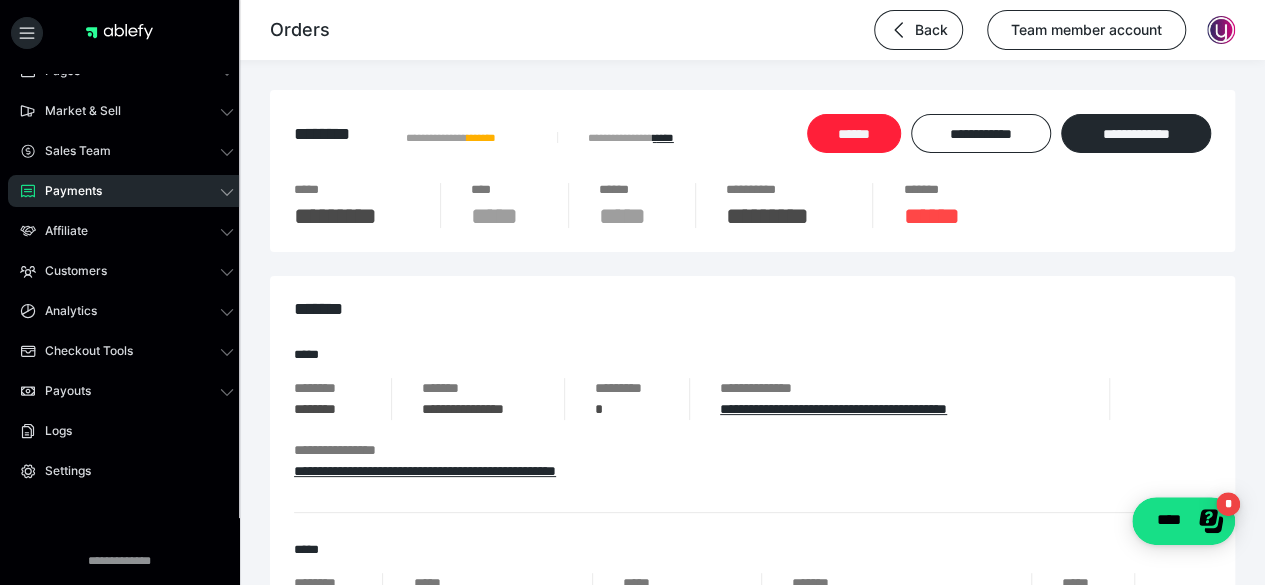 click on "******" at bounding box center [854, 133] 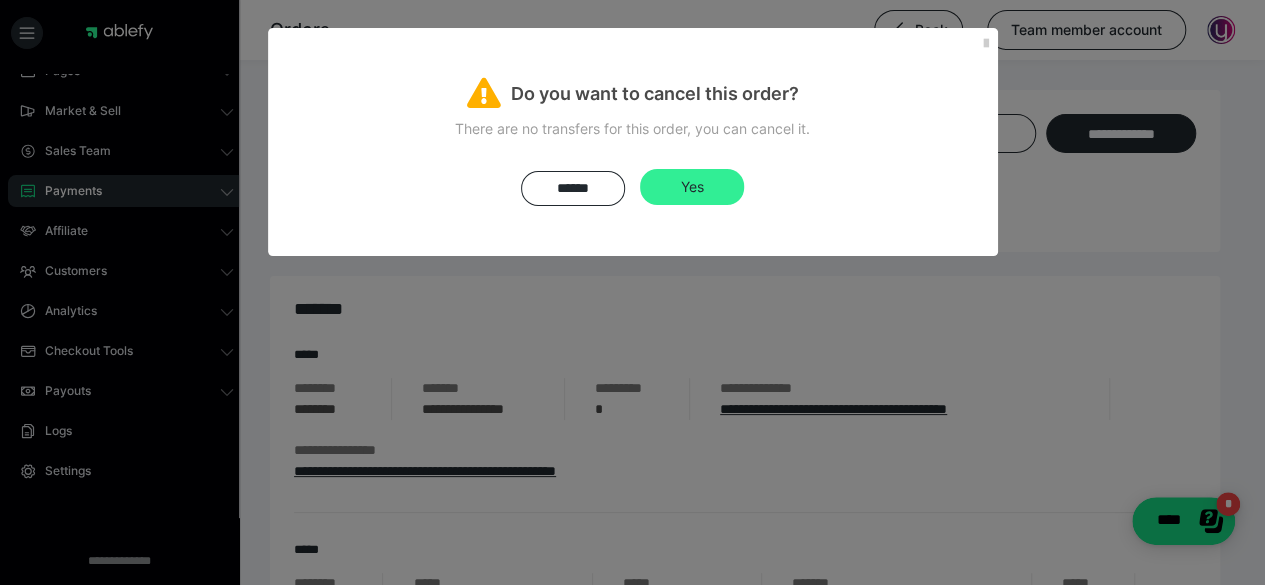 click on "Yes" at bounding box center [692, 187] 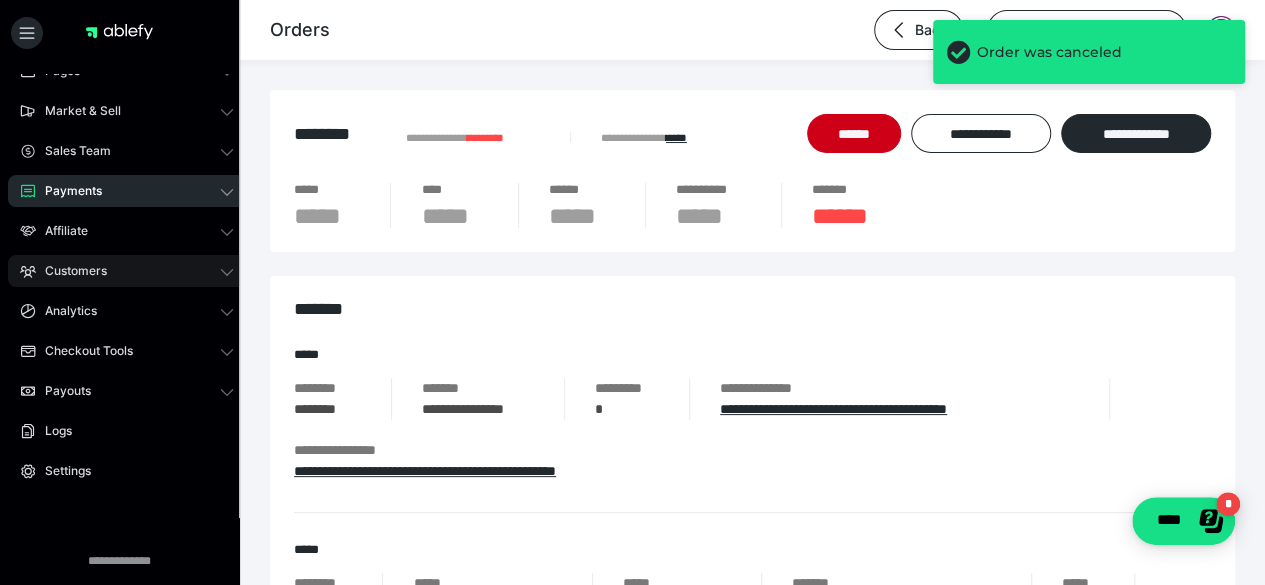 click on "Customers" at bounding box center (127, 271) 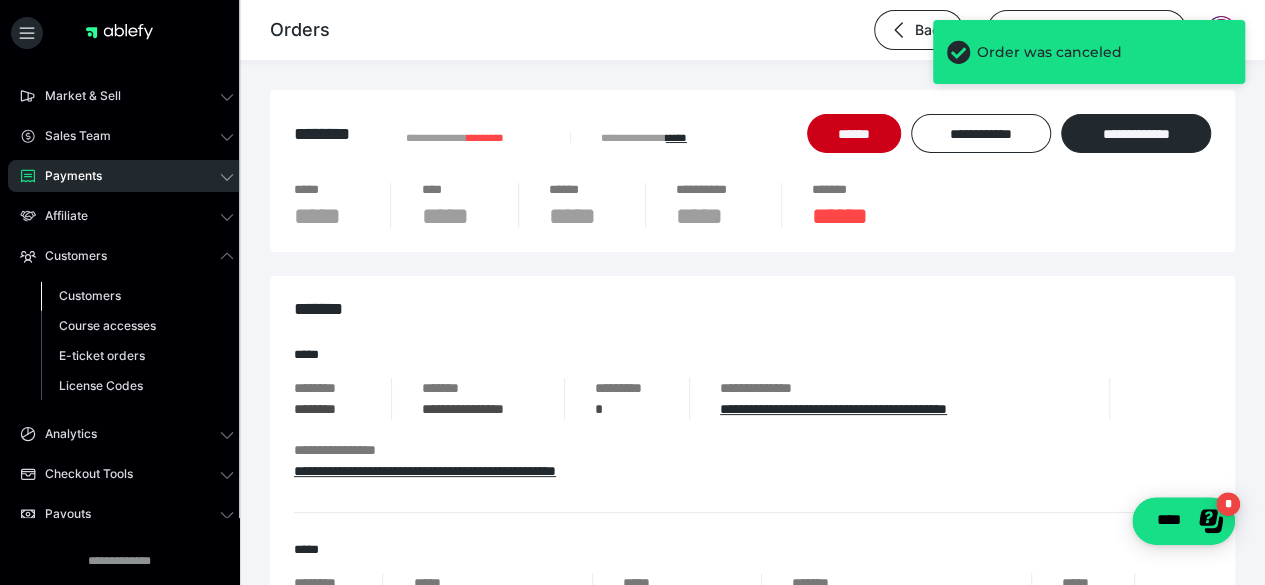 click on "Customers" at bounding box center [90, 295] 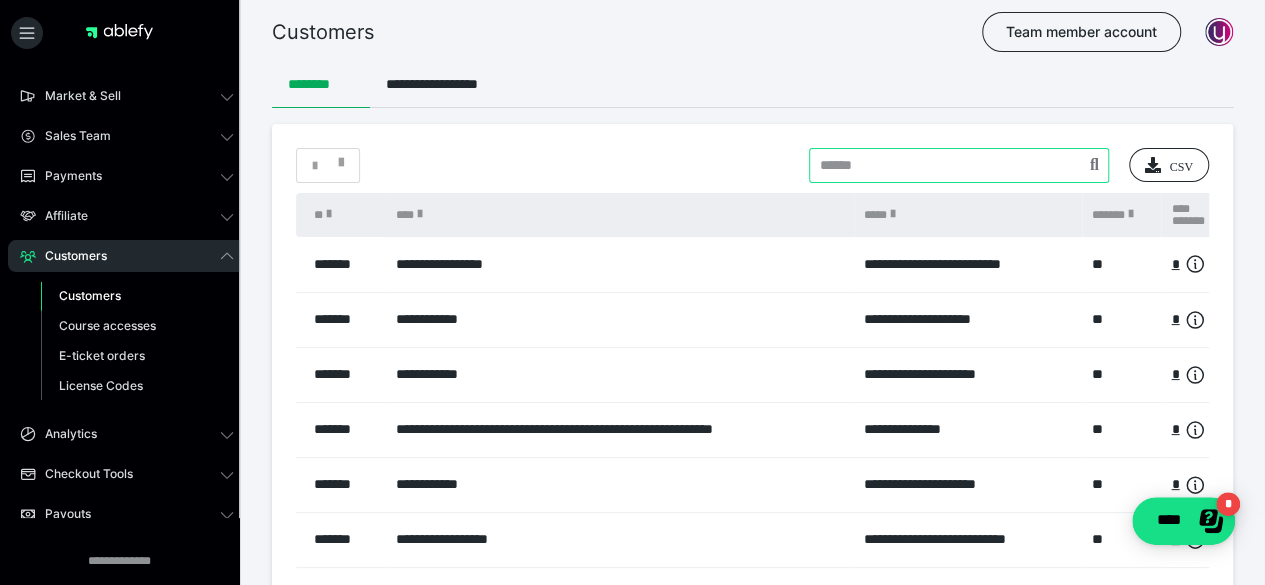 click at bounding box center (959, 165) 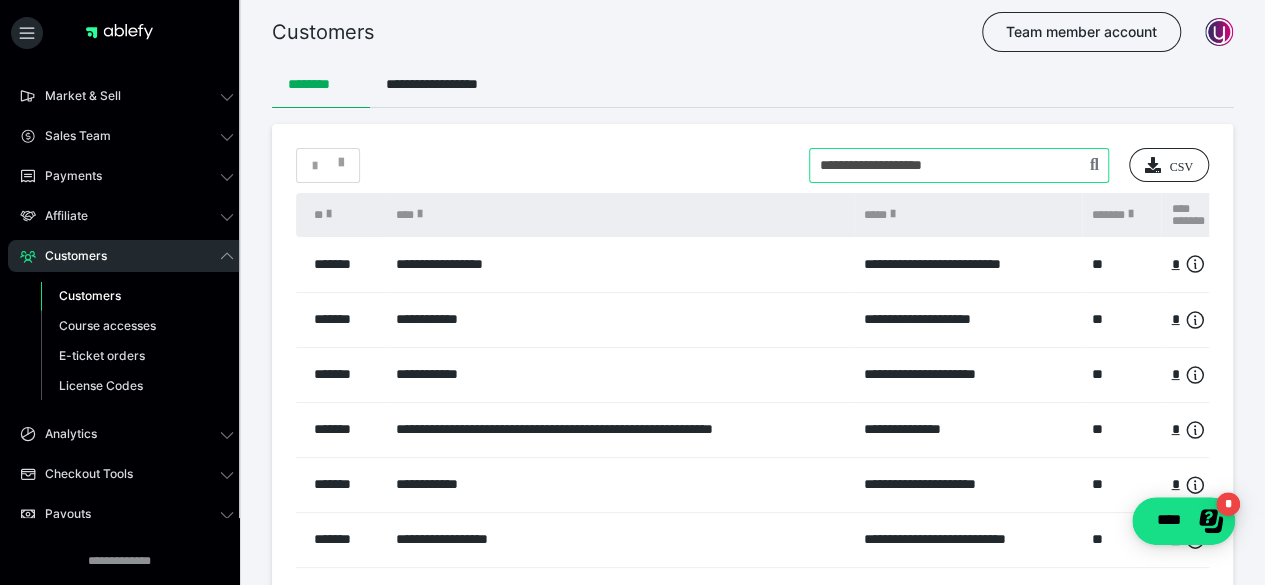 type on "**********" 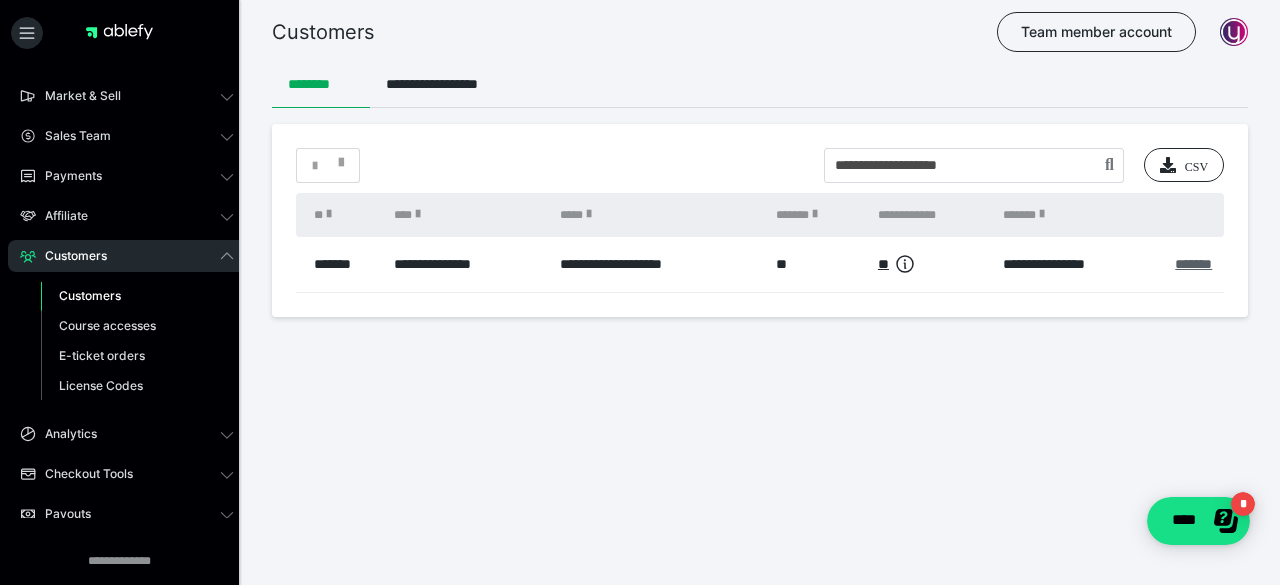 click on "*******" at bounding box center [1193, 264] 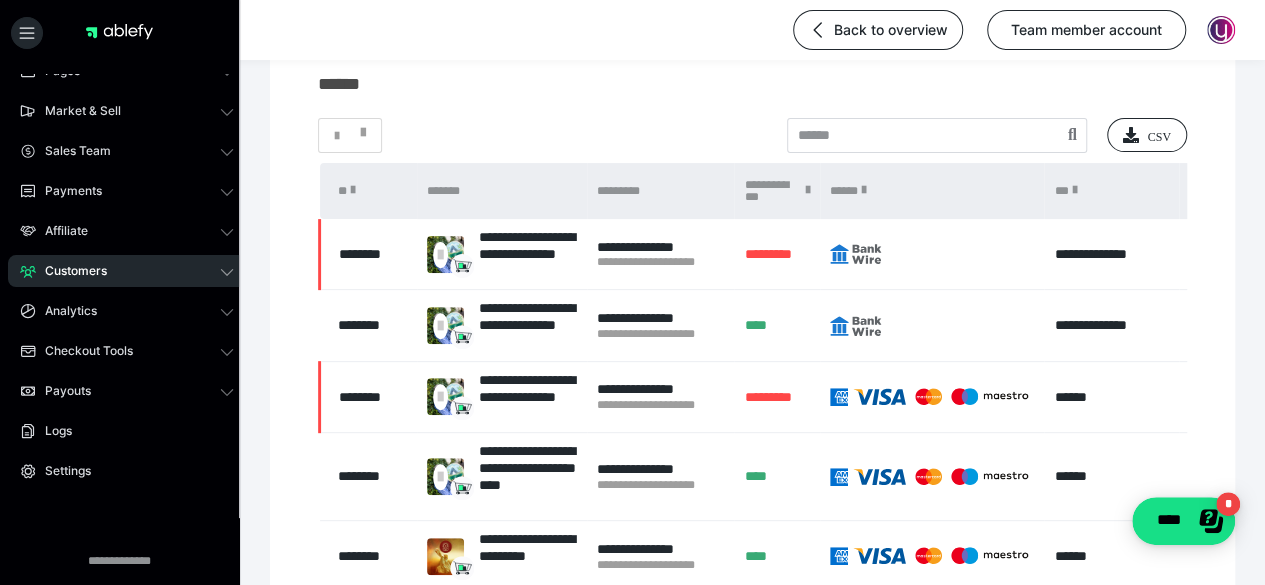 scroll, scrollTop: 300, scrollLeft: 0, axis: vertical 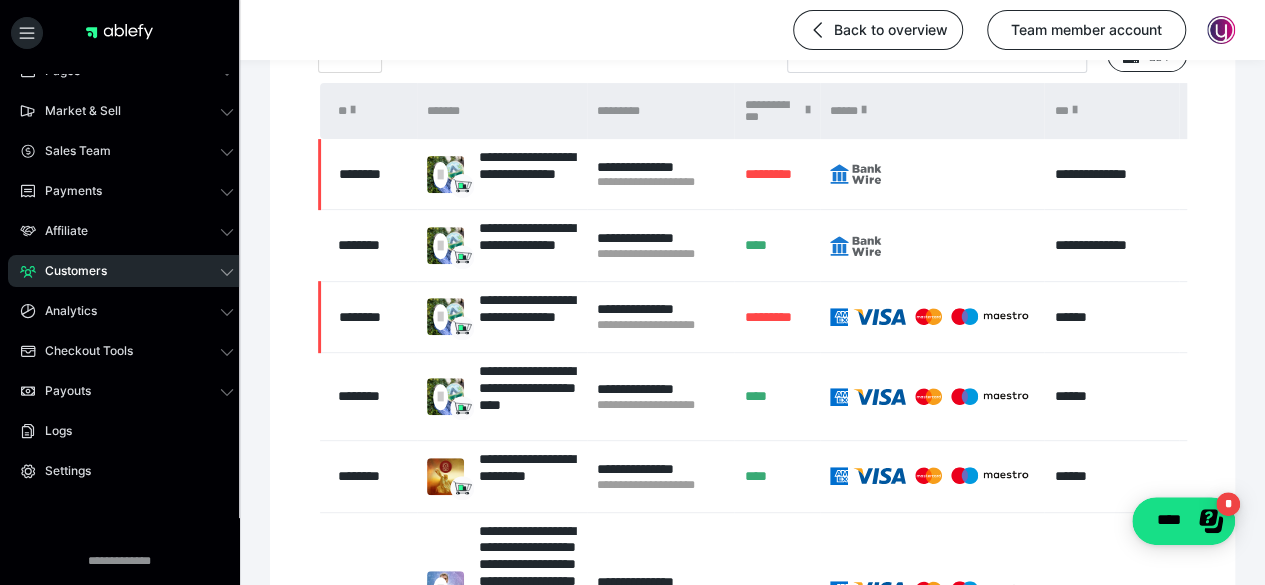 click on "Customers" at bounding box center (69, 271) 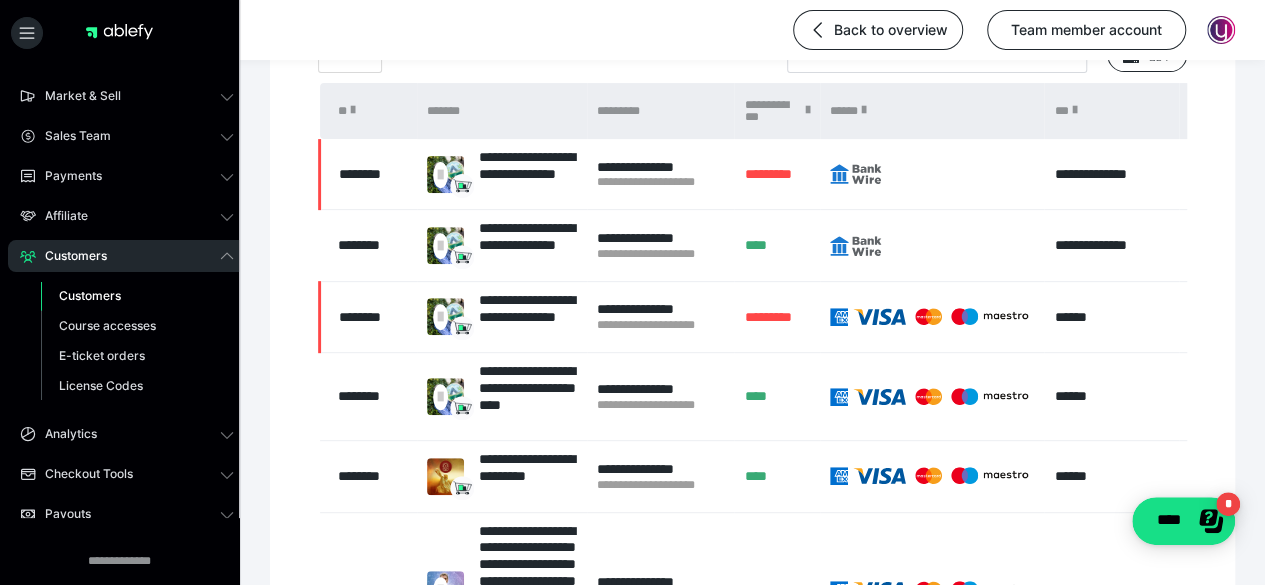 click on "Customers" at bounding box center (90, 295) 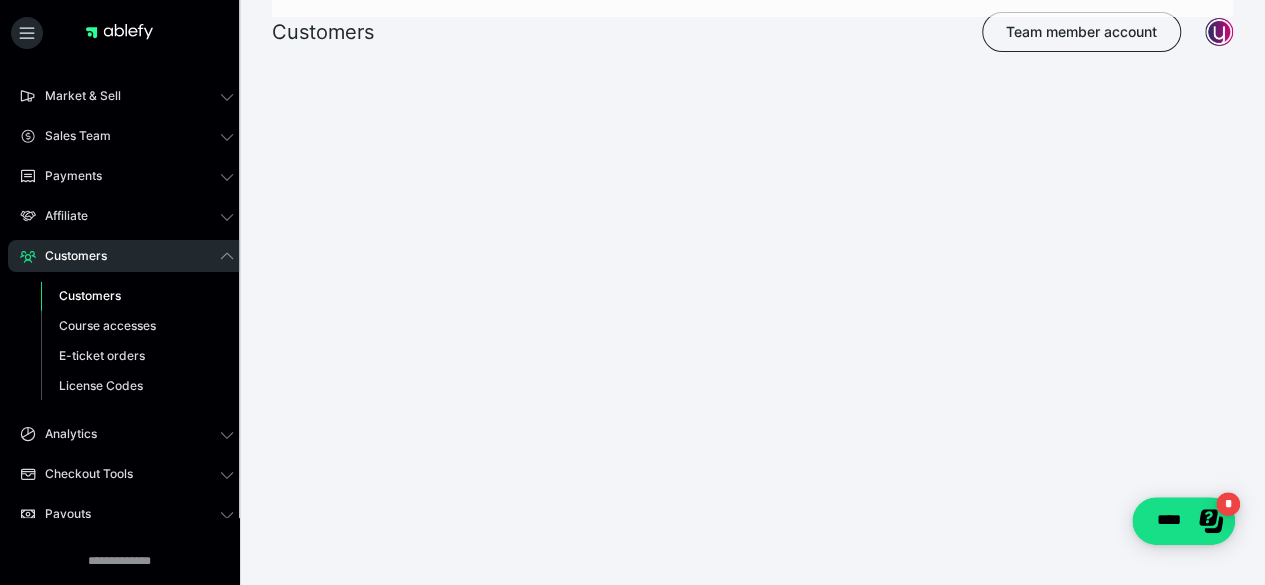 scroll, scrollTop: 0, scrollLeft: 0, axis: both 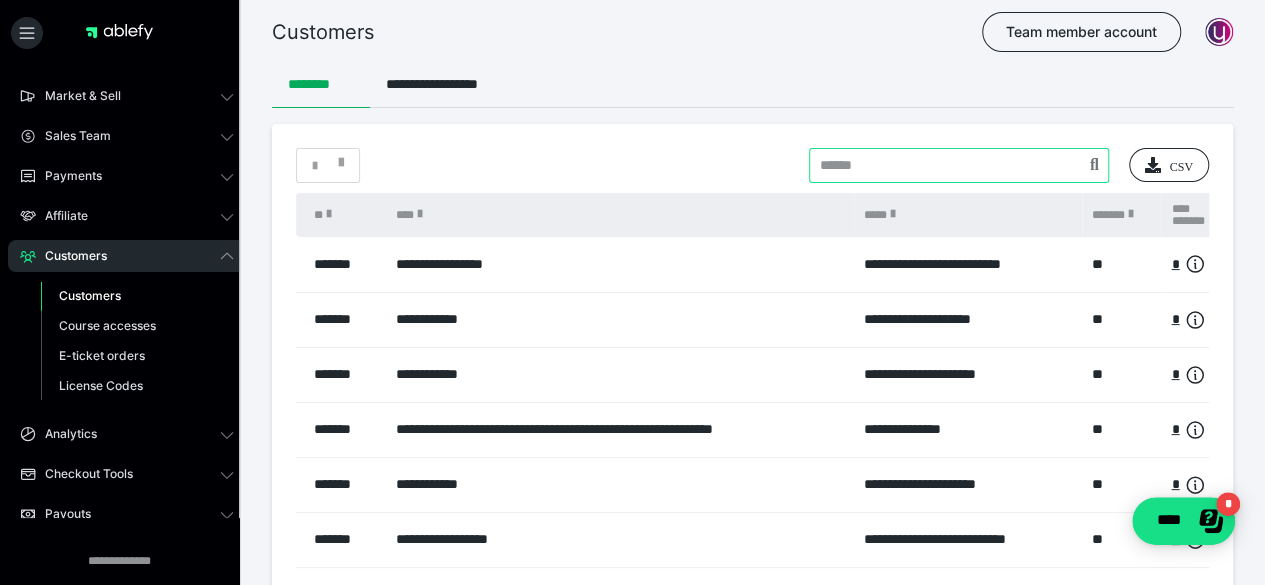 click at bounding box center (959, 165) 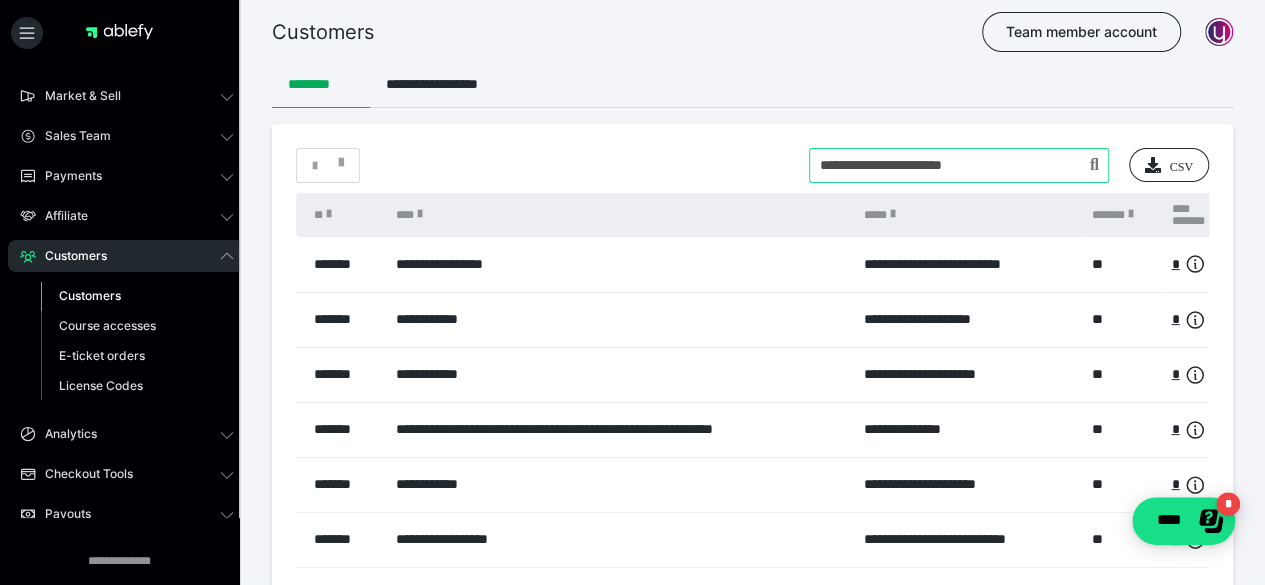 type on "**********" 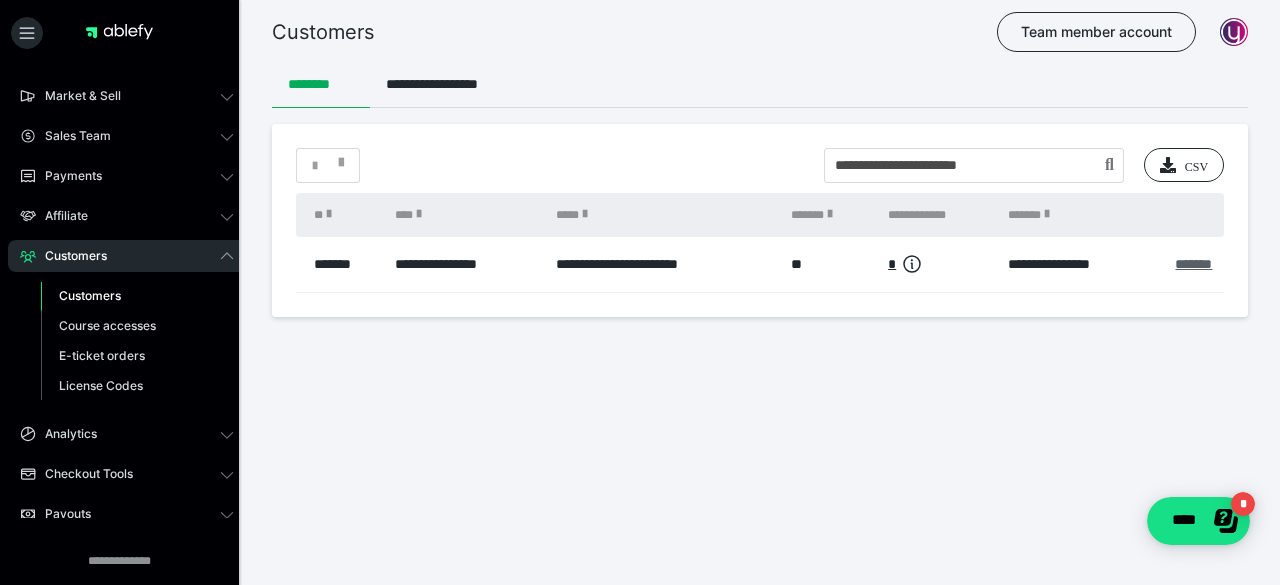 click on "*******" at bounding box center (1193, 264) 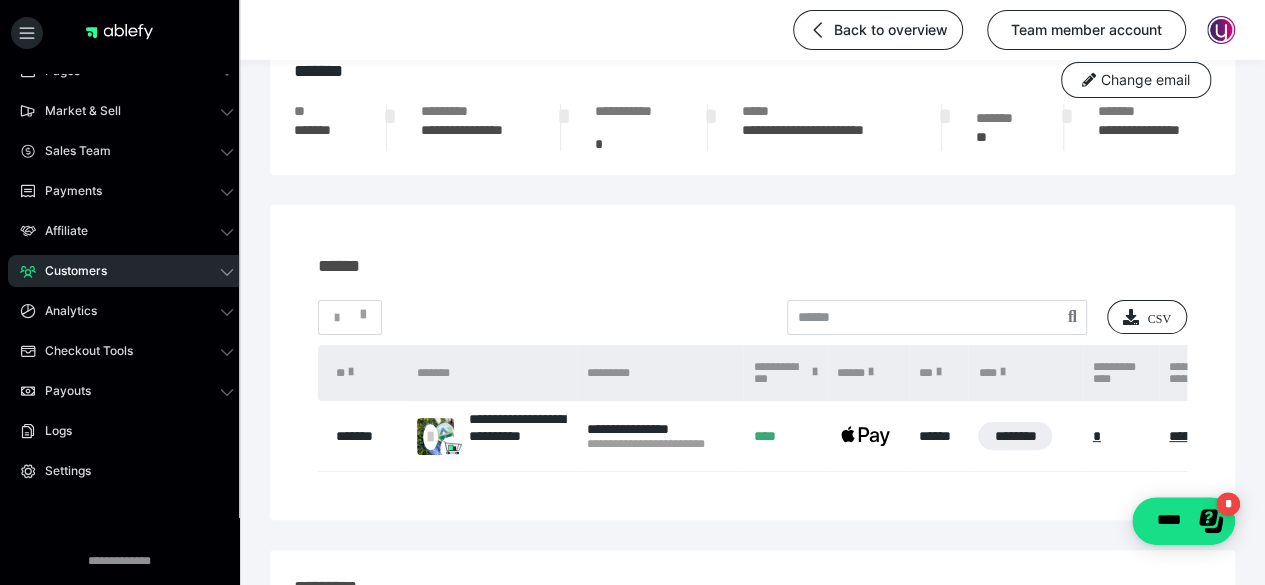 scroll, scrollTop: 0, scrollLeft: 0, axis: both 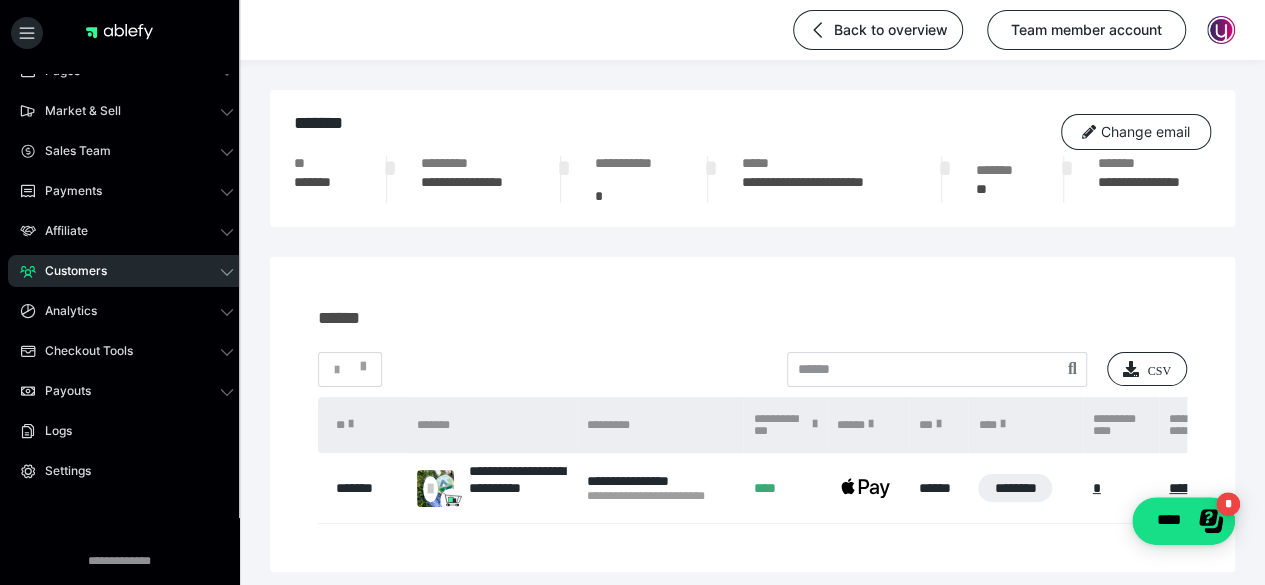 click on "Customers" at bounding box center (69, 271) 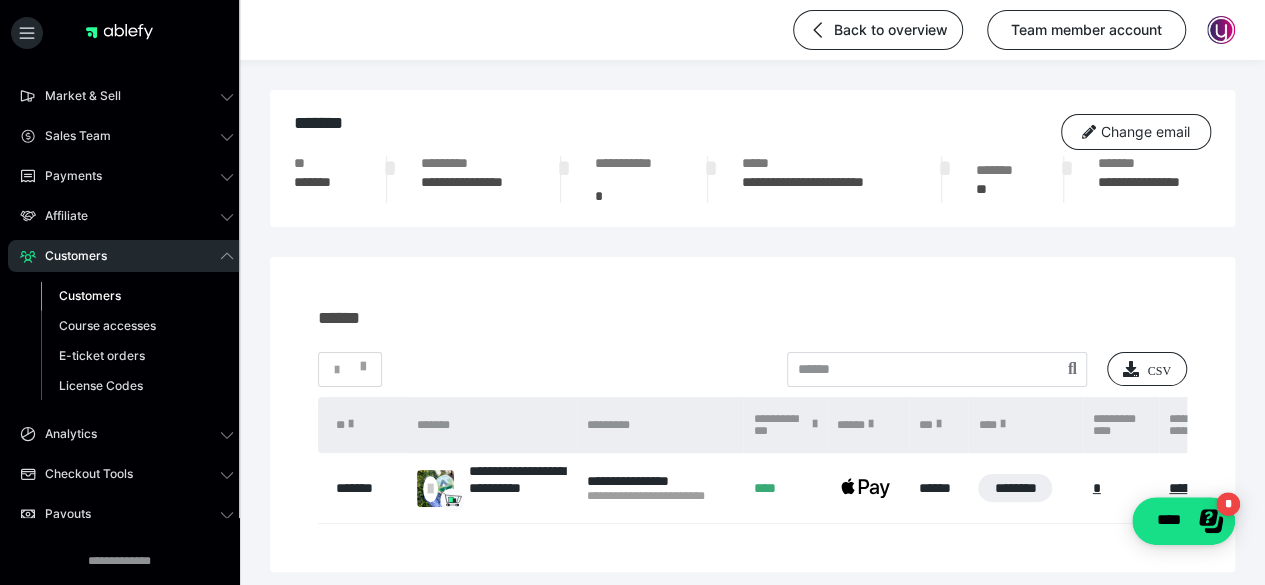 click on "Customers" at bounding box center [90, 295] 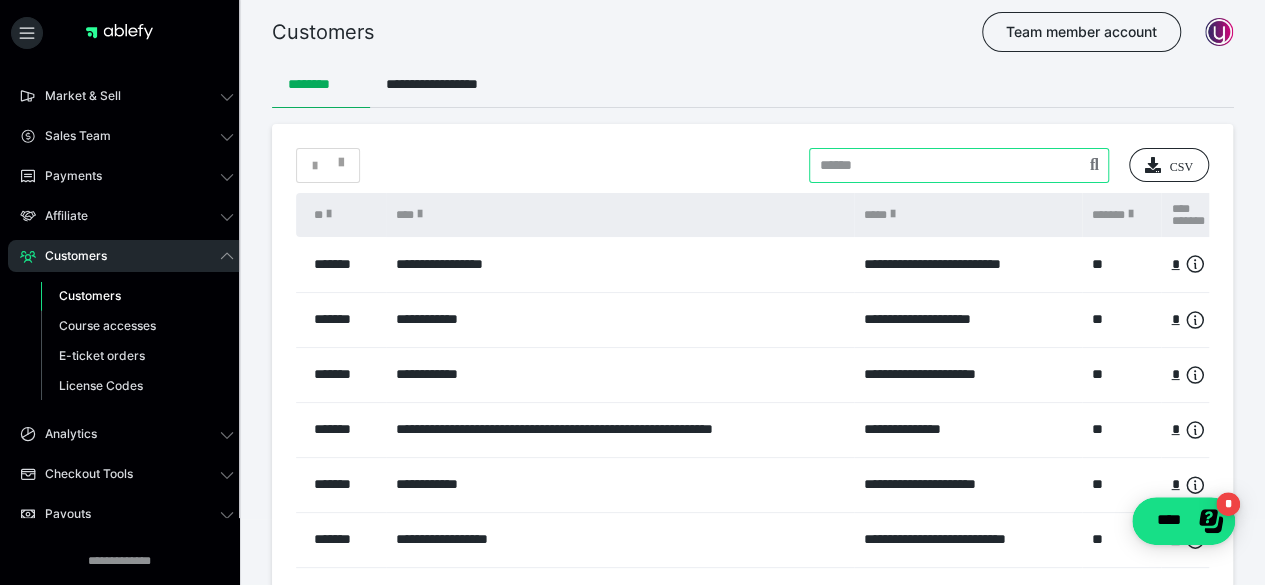 click at bounding box center [959, 165] 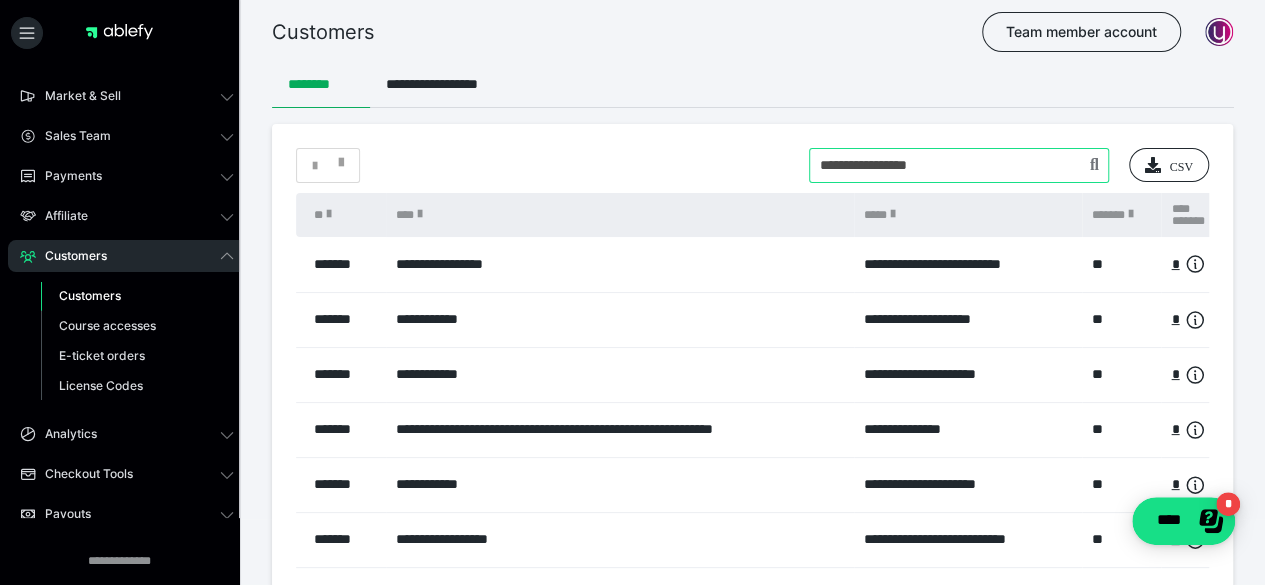 type on "**********" 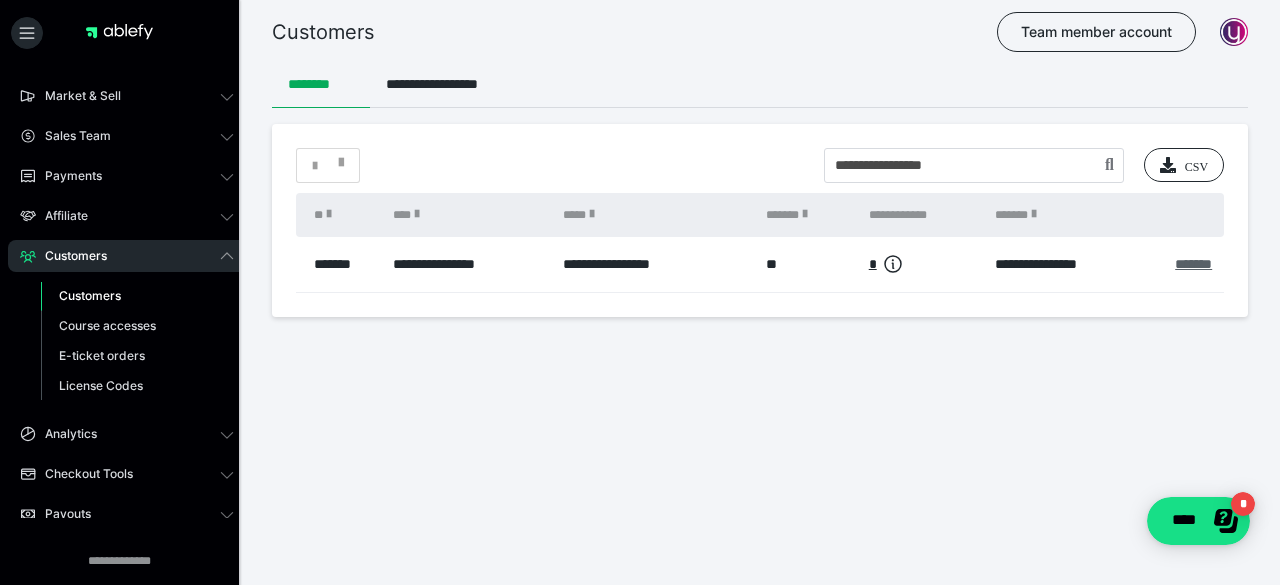 click on "*******" at bounding box center [1193, 264] 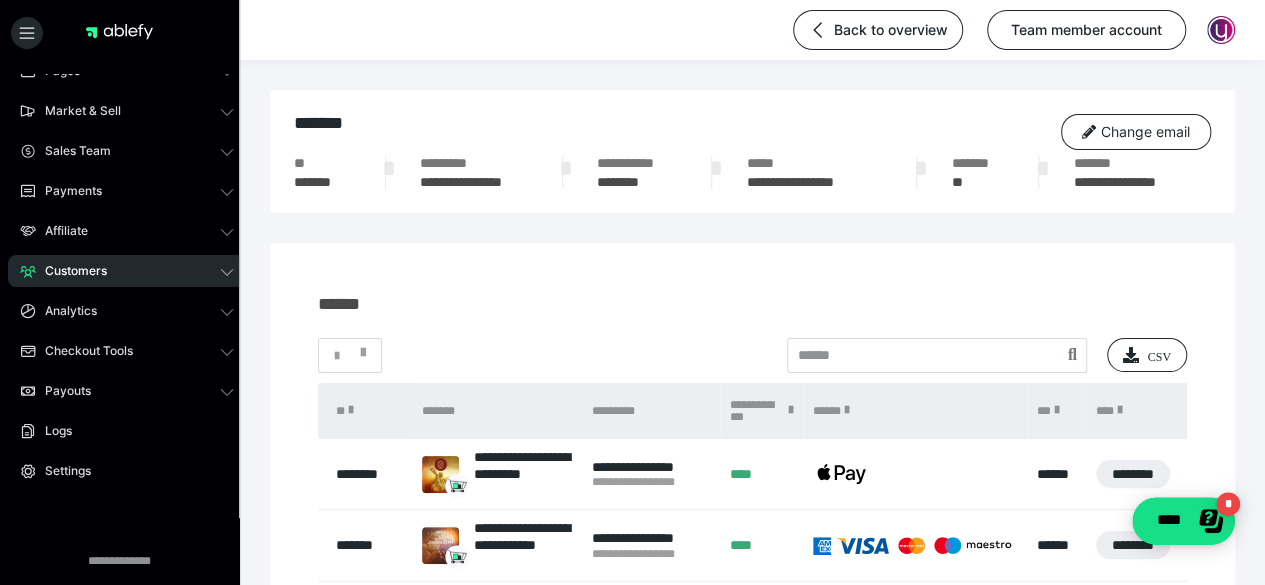 scroll, scrollTop: 200, scrollLeft: 0, axis: vertical 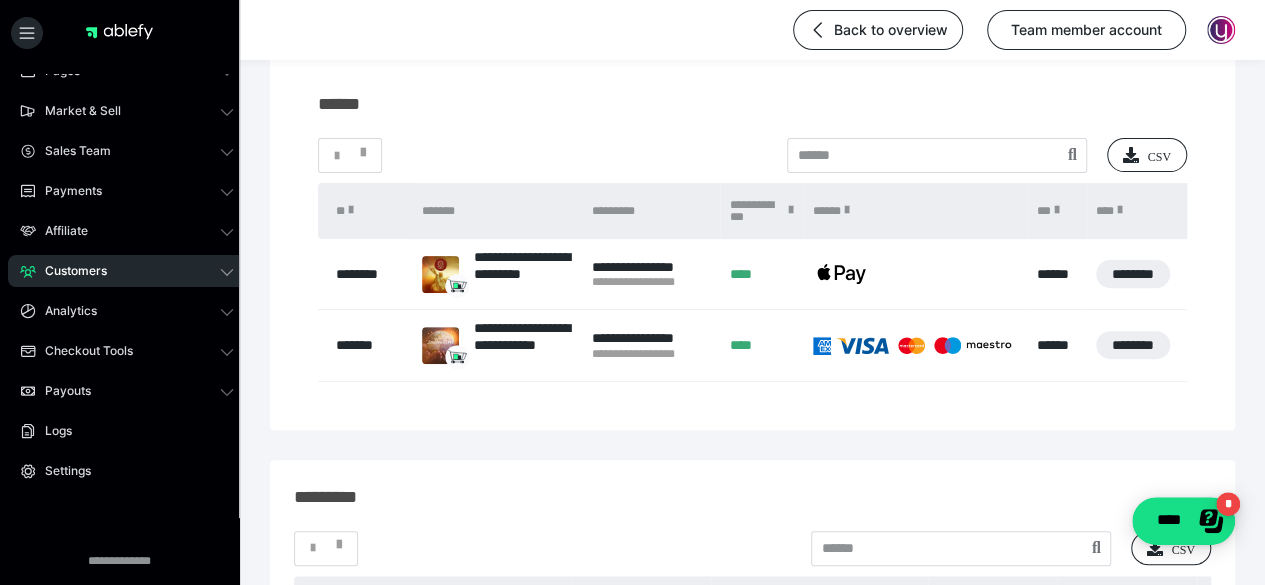 click on "Customers" at bounding box center (127, 271) 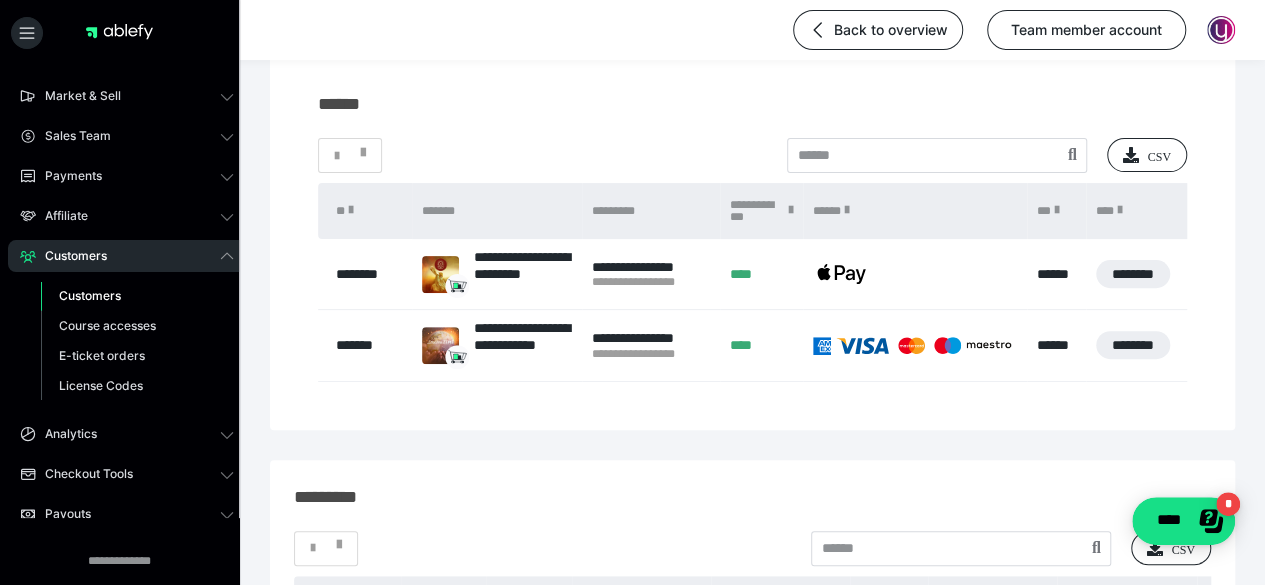 click on "Customers" at bounding box center (90, 295) 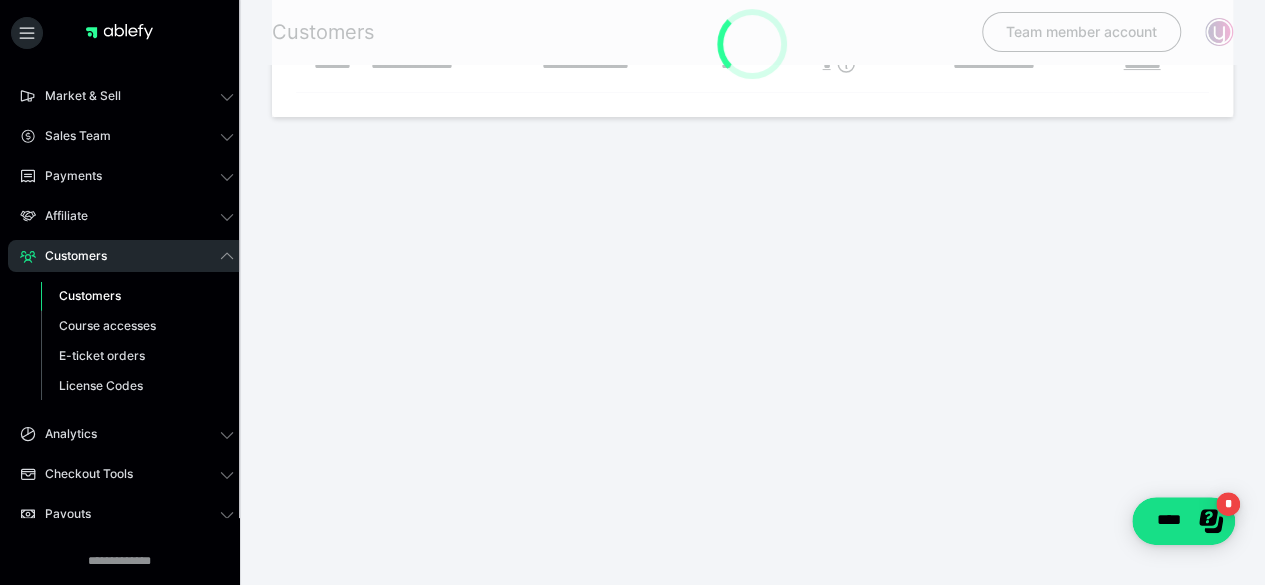 scroll, scrollTop: 0, scrollLeft: 0, axis: both 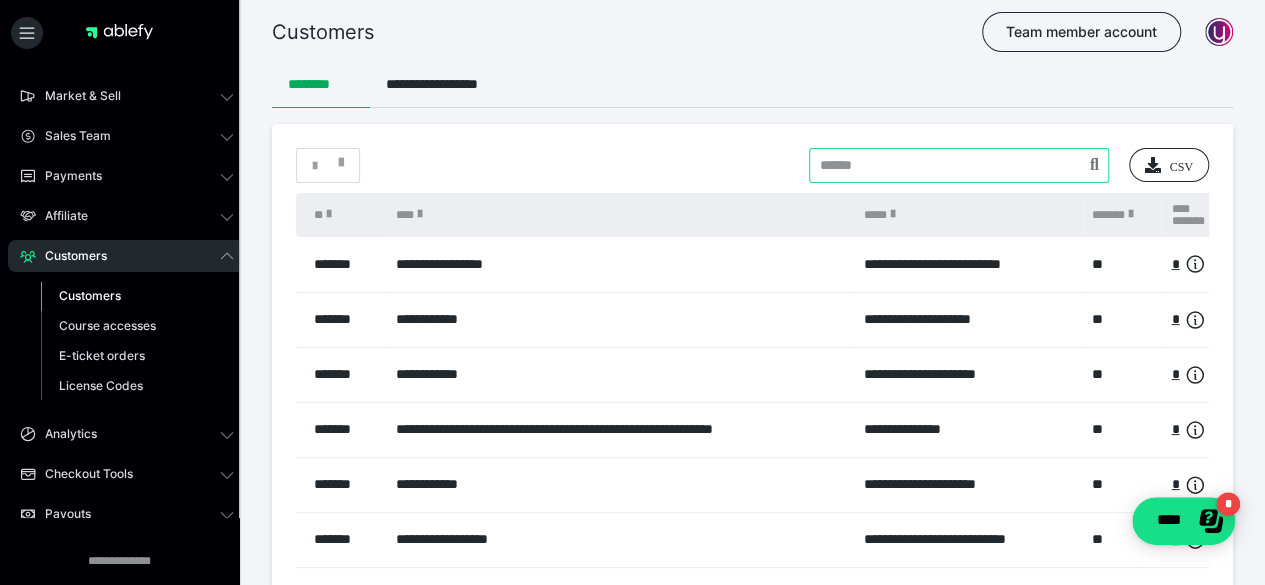 click at bounding box center [959, 165] 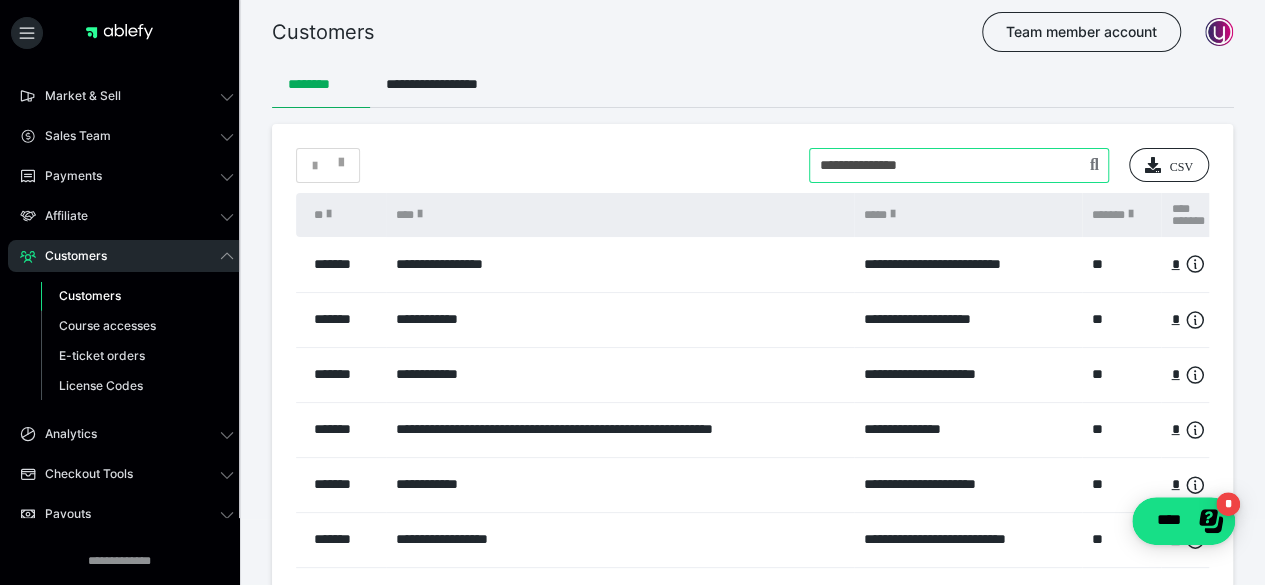 type on "**********" 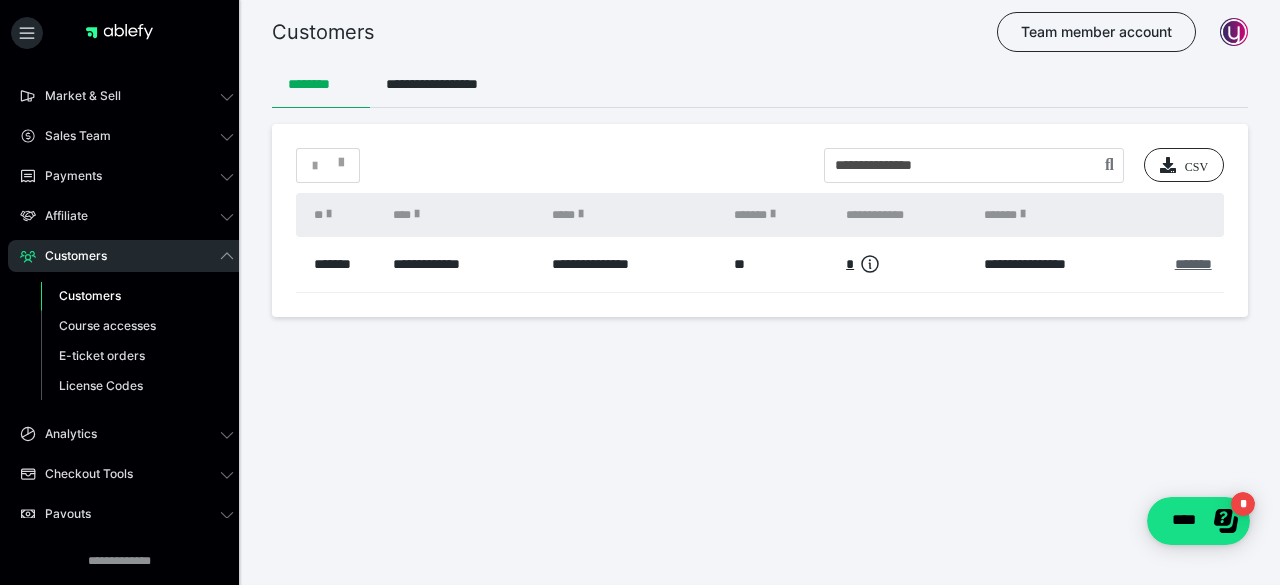 click on "*******" at bounding box center [1193, 264] 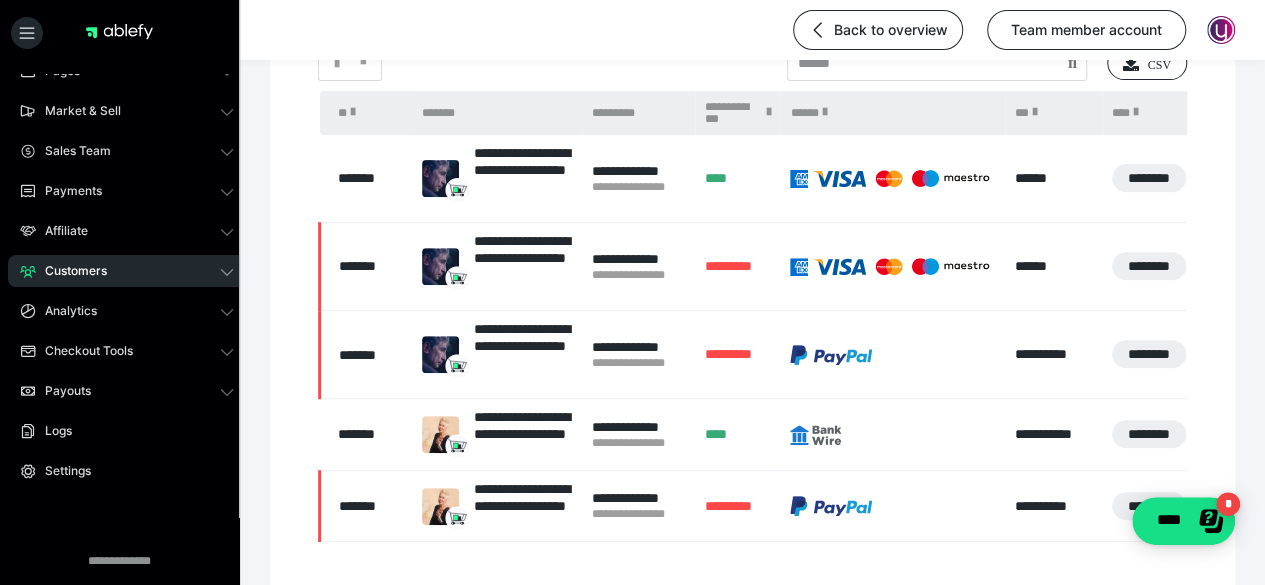 scroll, scrollTop: 300, scrollLeft: 0, axis: vertical 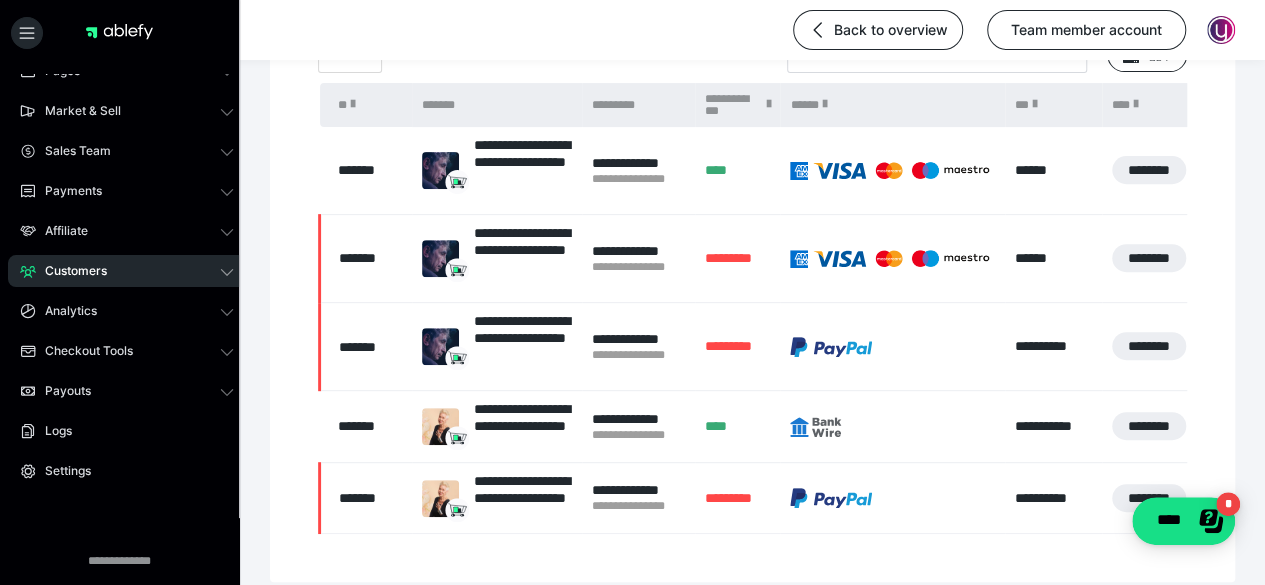 click on "Customers" at bounding box center (69, 271) 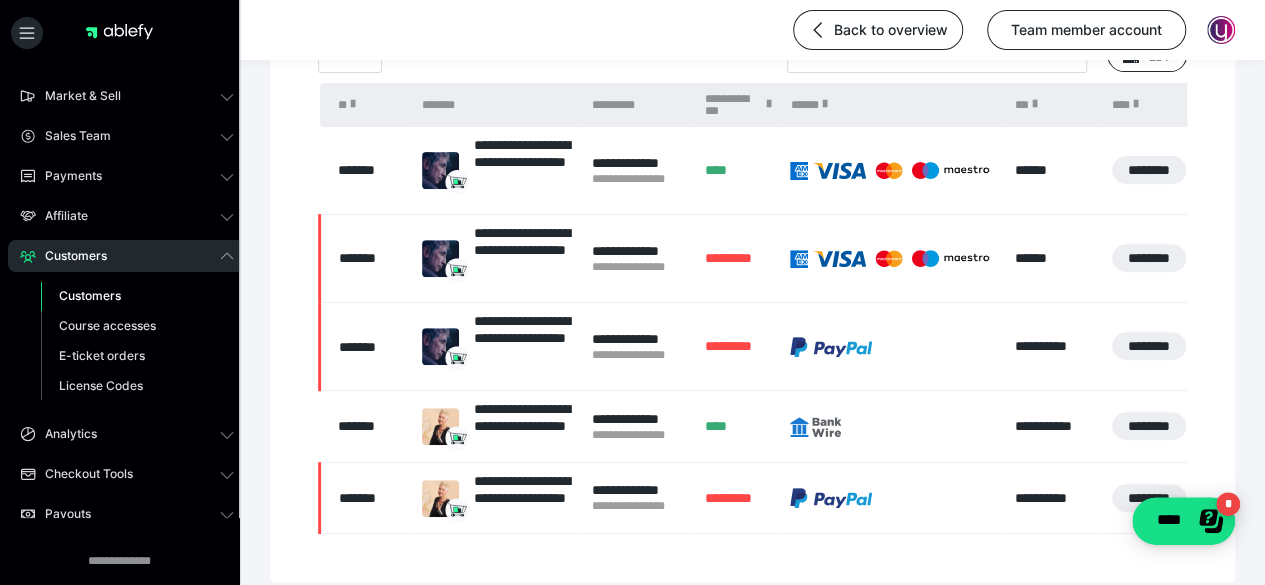 click on "Customers" at bounding box center (90, 295) 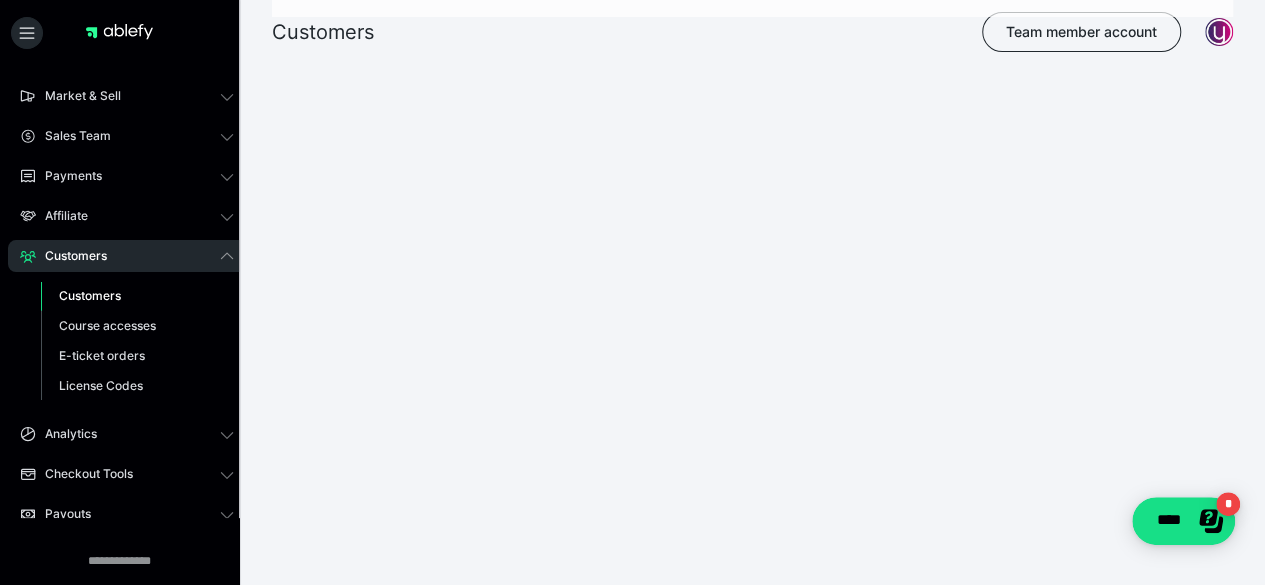 scroll, scrollTop: 0, scrollLeft: 0, axis: both 